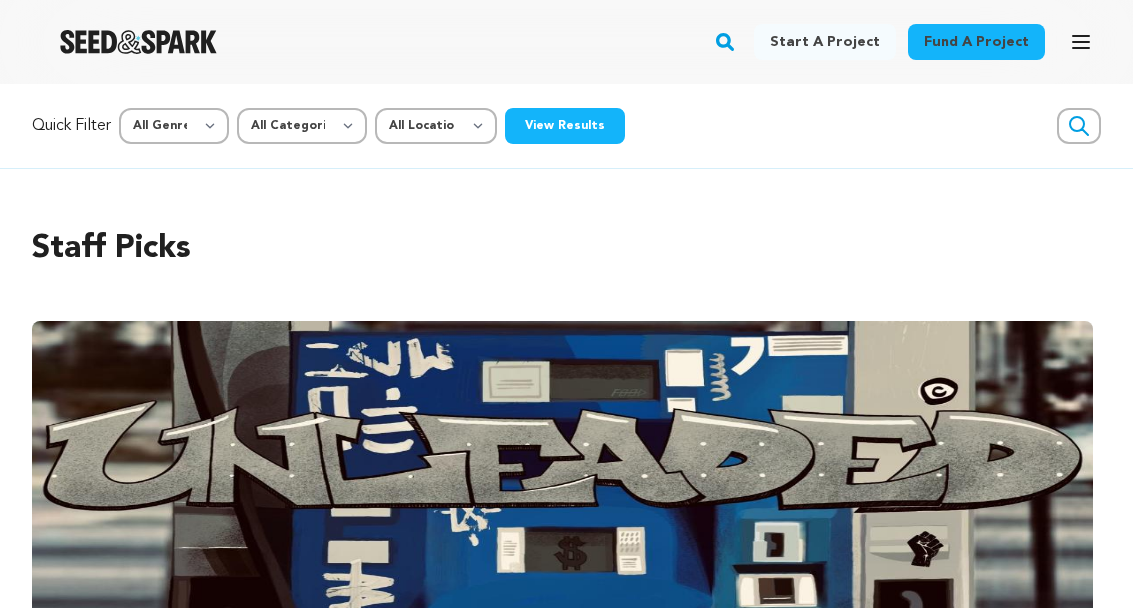 scroll, scrollTop: 0, scrollLeft: 0, axis: both 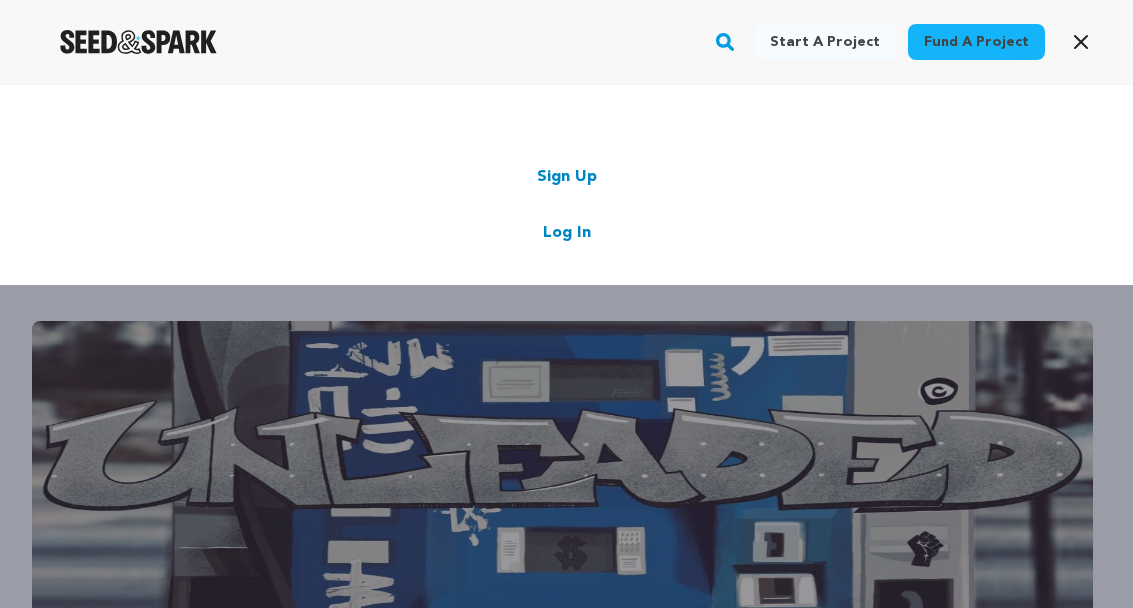 click on "Log In" at bounding box center (567, 233) 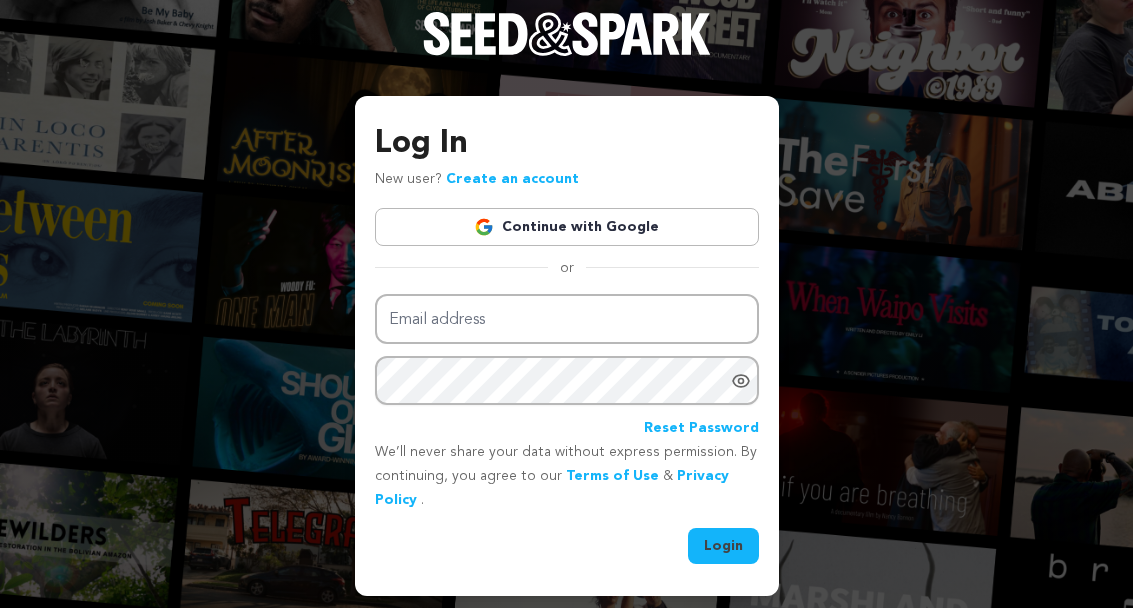 scroll, scrollTop: 0, scrollLeft: 0, axis: both 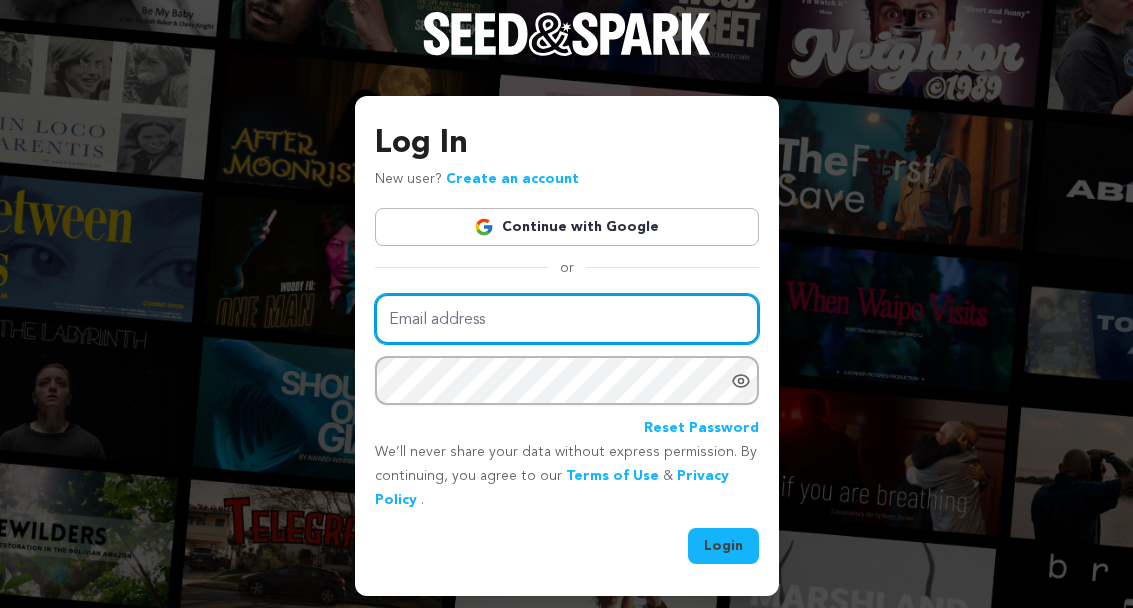 click on "Email address" at bounding box center [567, 319] 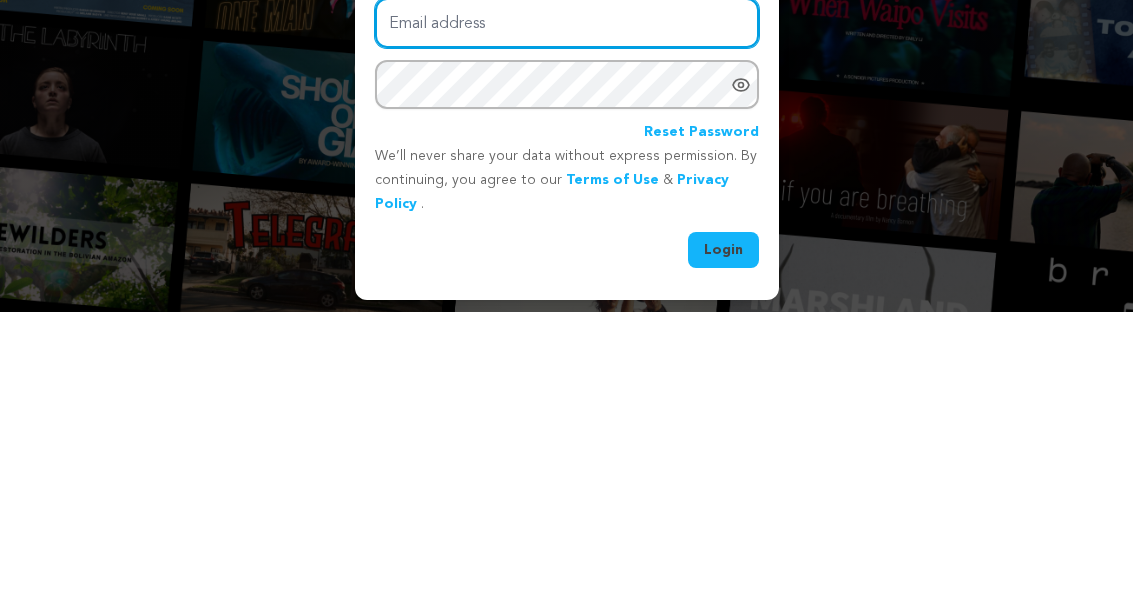 type on "harrislinda@me.com" 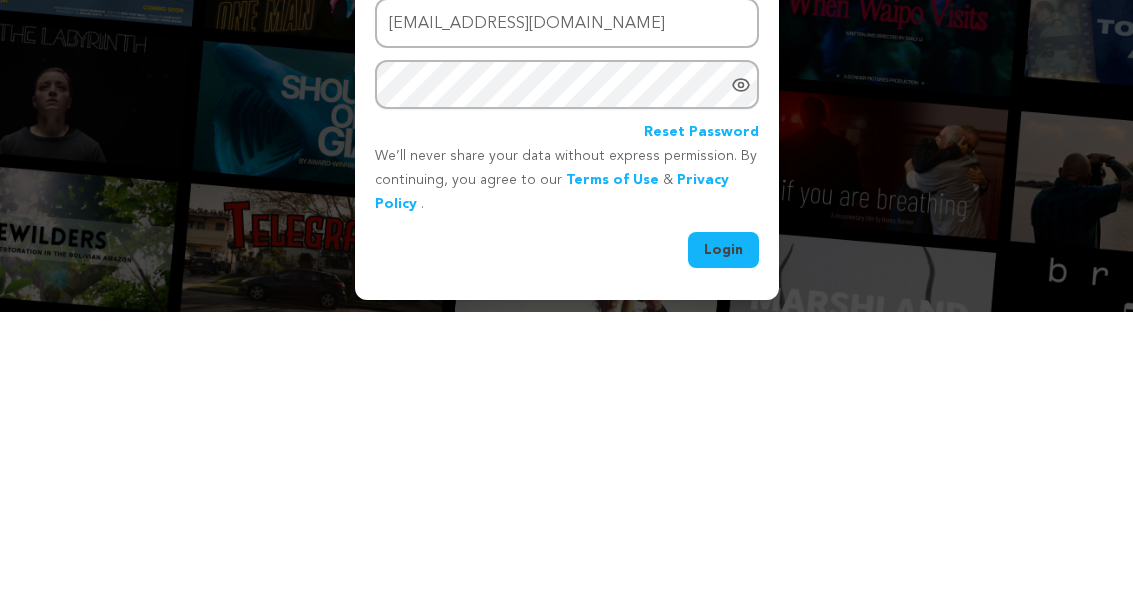 scroll, scrollTop: 87, scrollLeft: 0, axis: vertical 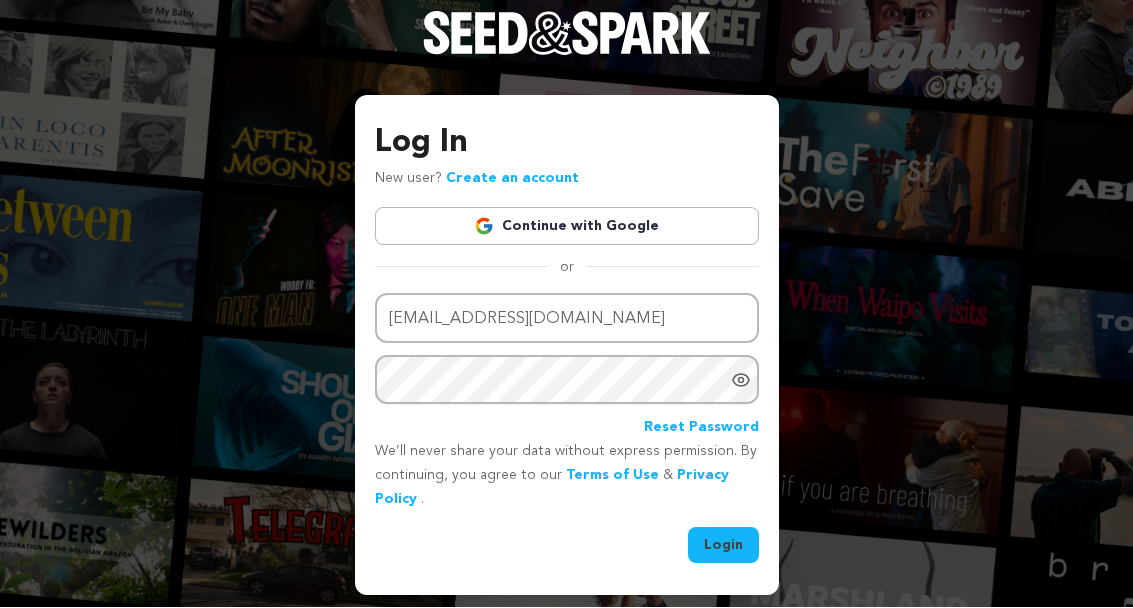 click on "Login" at bounding box center (723, 546) 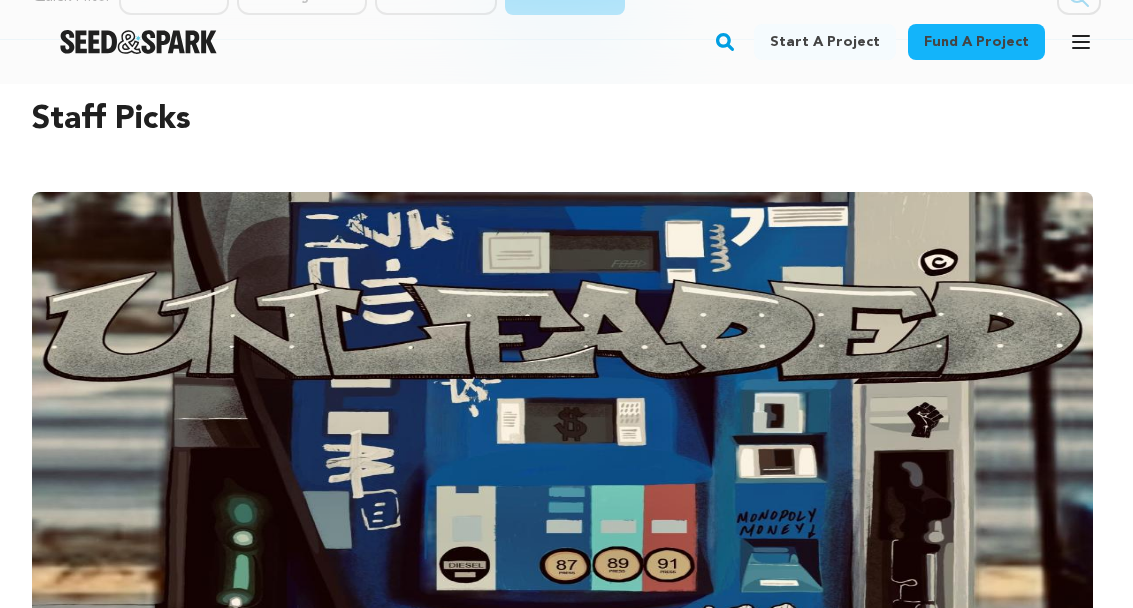 scroll, scrollTop: 0, scrollLeft: 0, axis: both 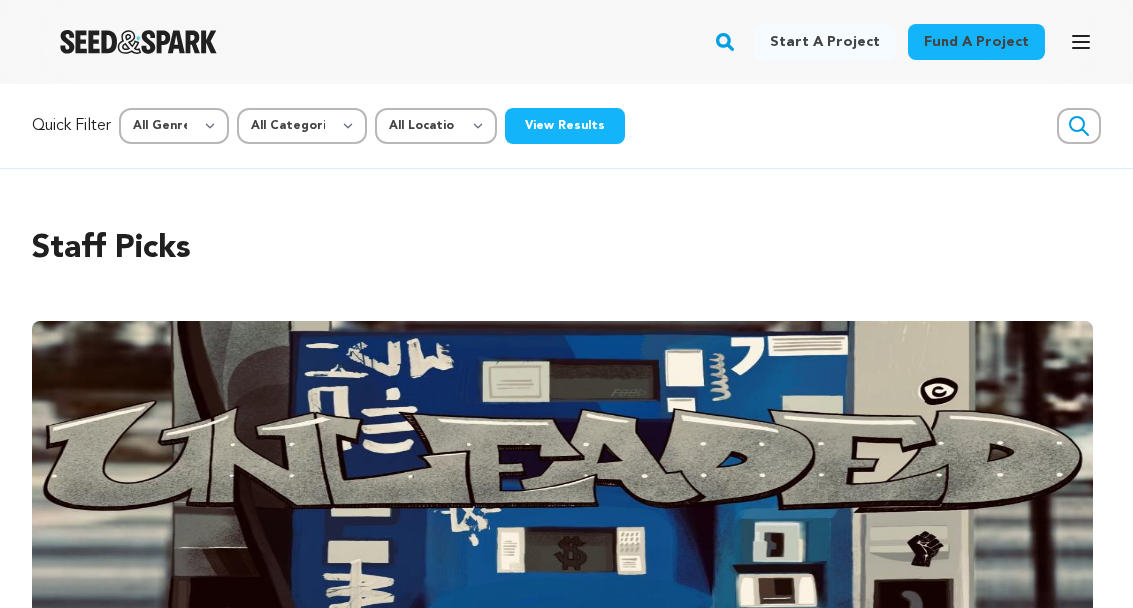 click 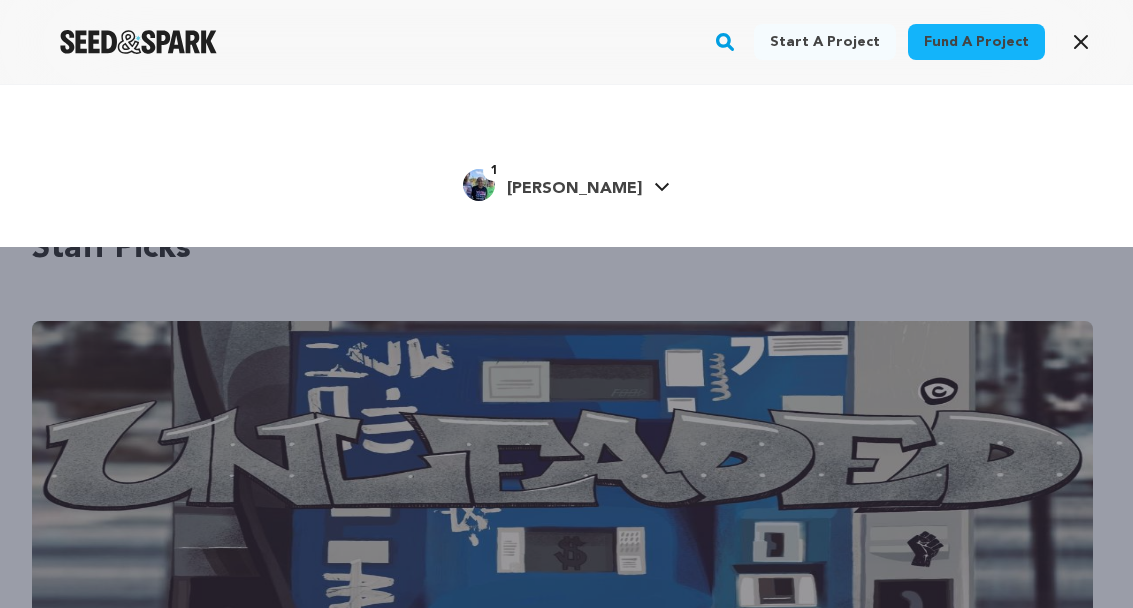 click on "1
Linda H.
Linda H." at bounding box center [566, 183] 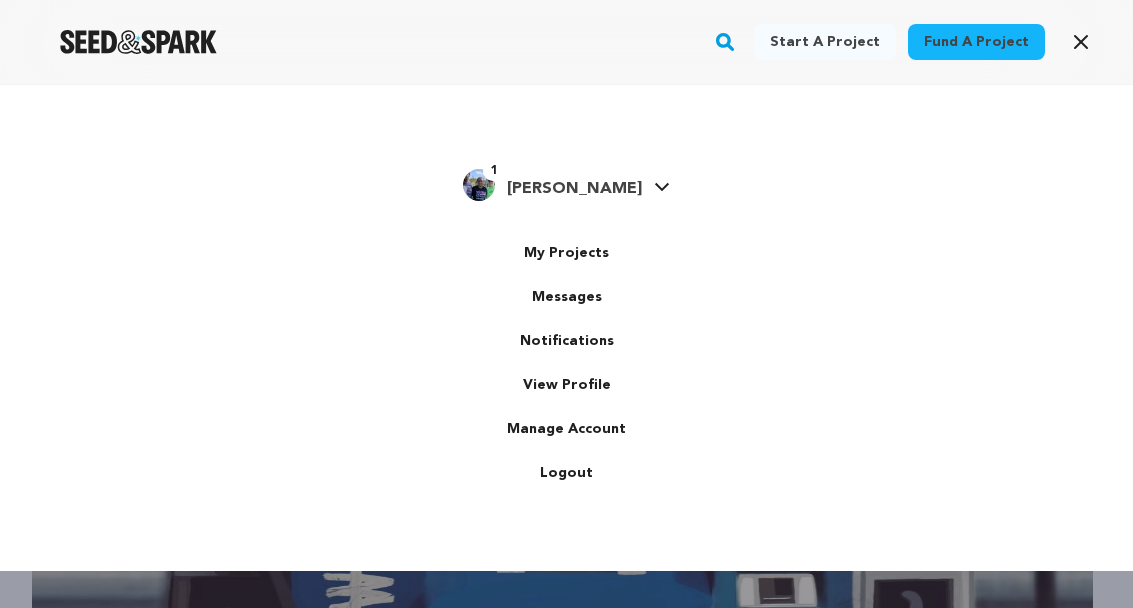 click on "My Projects" at bounding box center [567, 253] 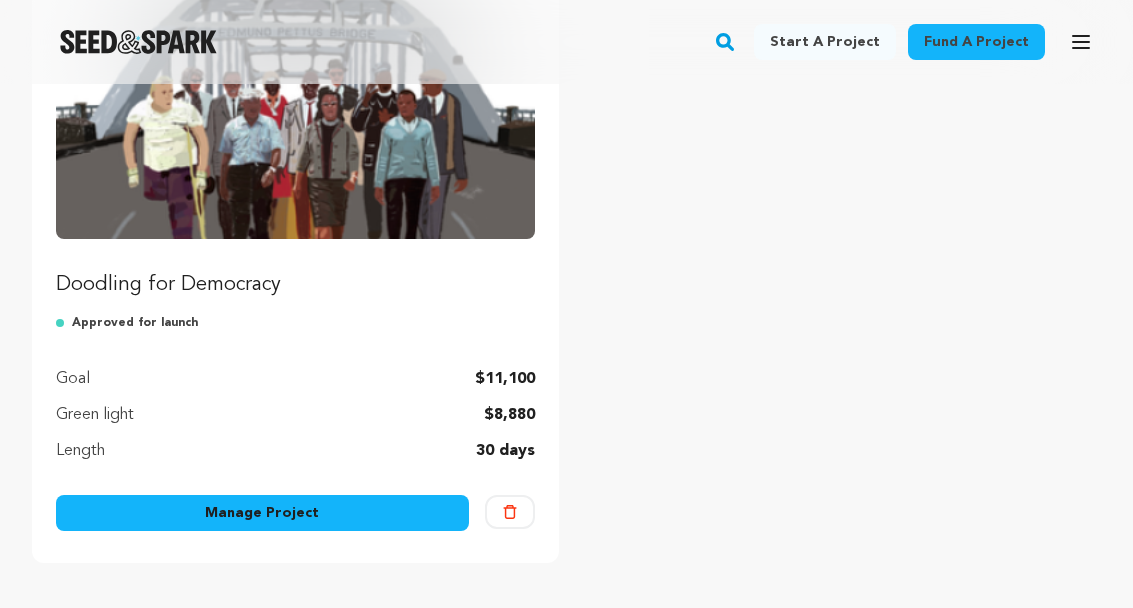 scroll, scrollTop: 344, scrollLeft: 0, axis: vertical 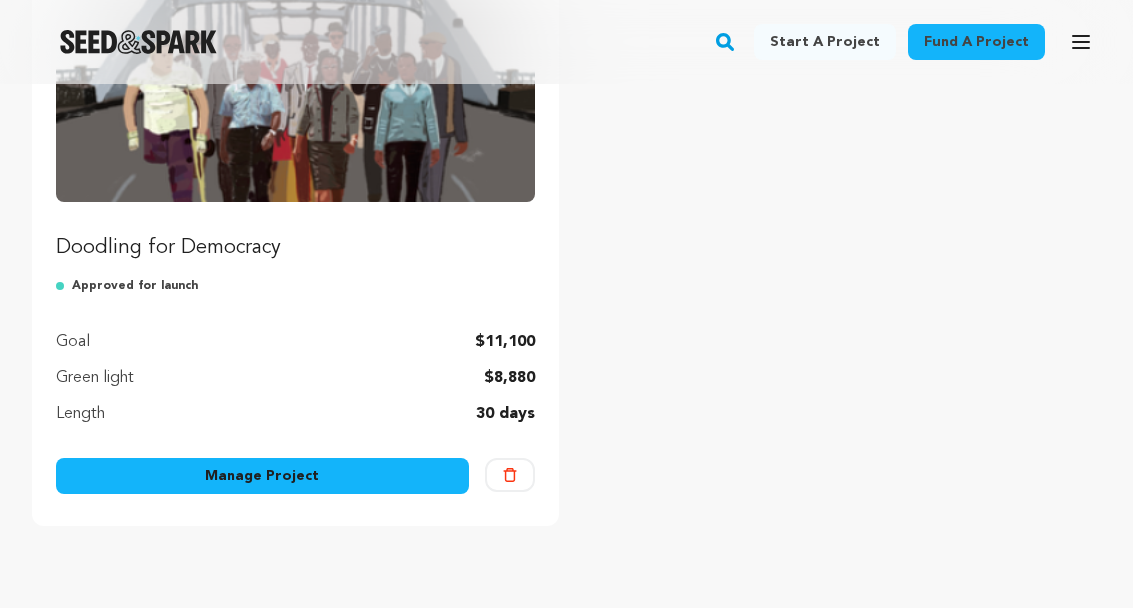 click on "Manage Project" at bounding box center [262, 476] 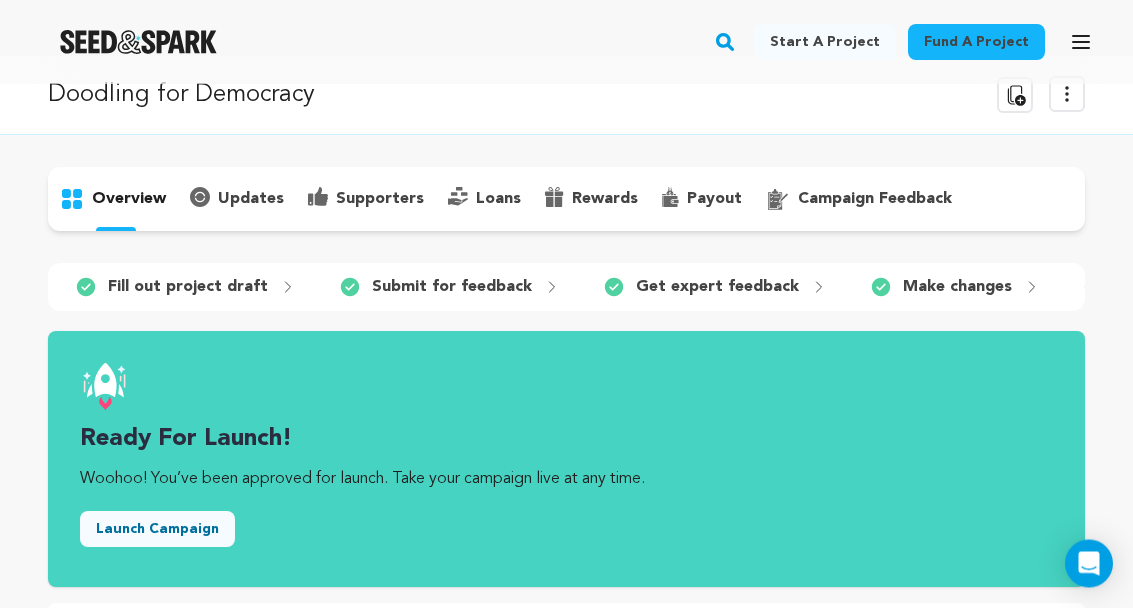 scroll, scrollTop: 0, scrollLeft: 0, axis: both 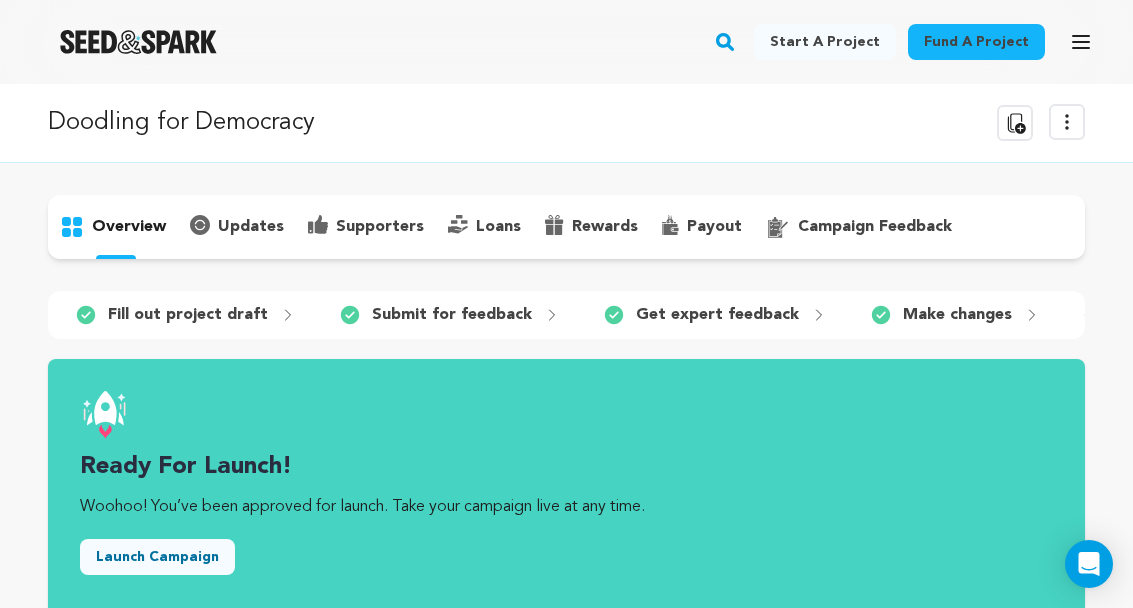 click on "campaign feedback" at bounding box center [875, 227] 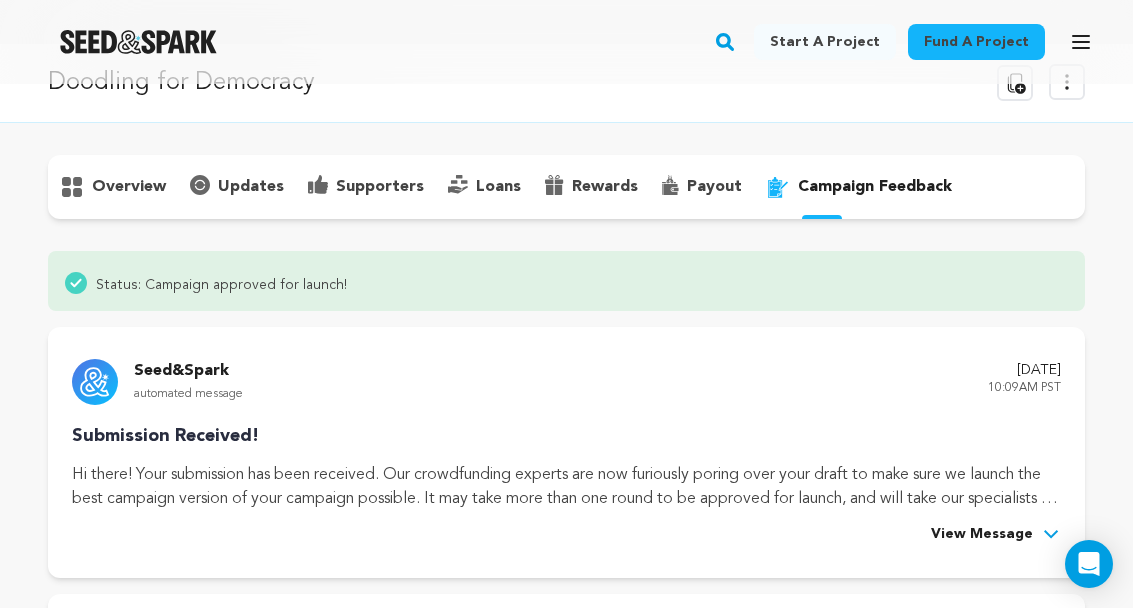scroll, scrollTop: 0, scrollLeft: 0, axis: both 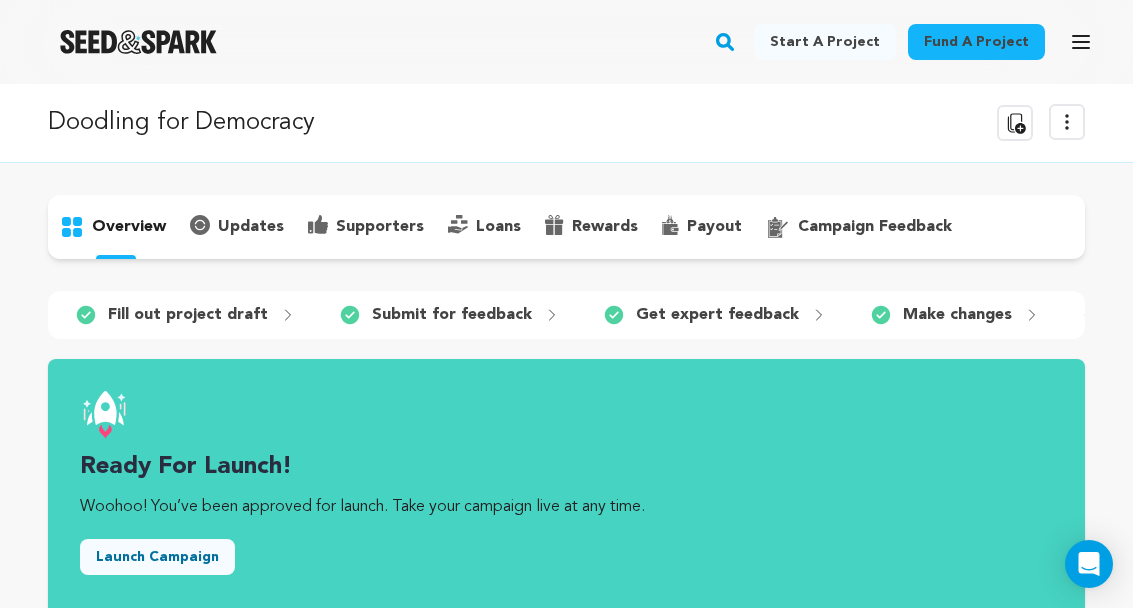 click on "updates" at bounding box center (237, 227) 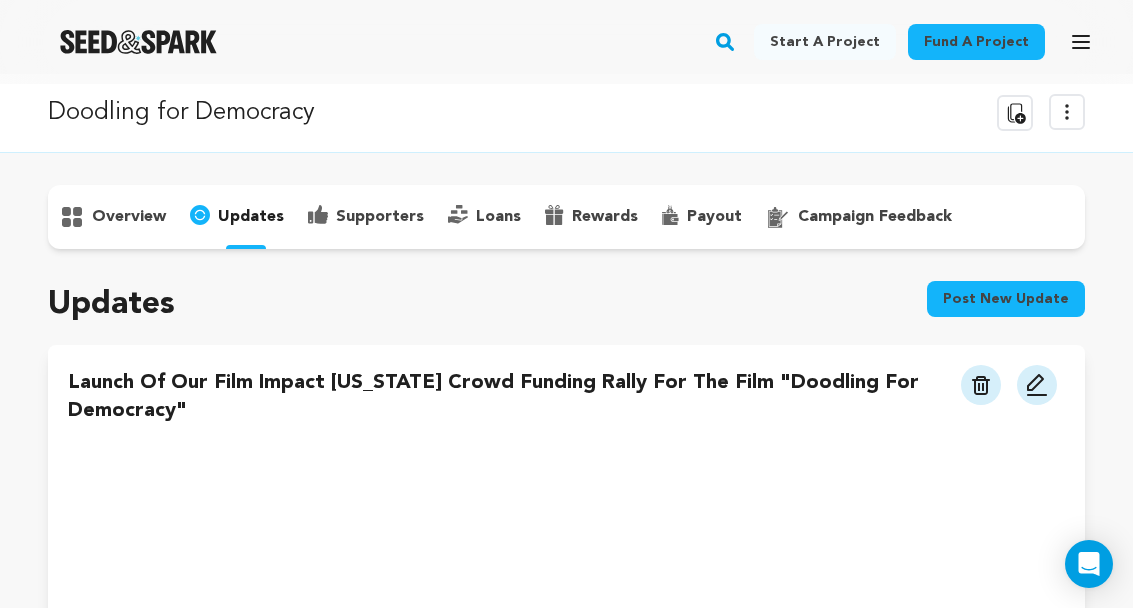 scroll, scrollTop: 0, scrollLeft: 0, axis: both 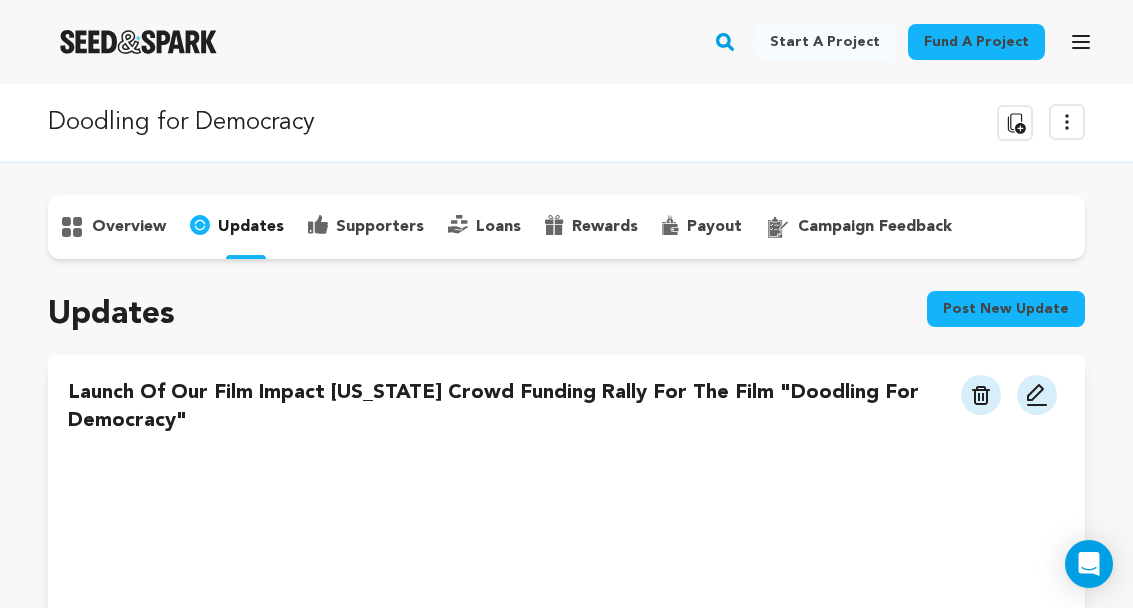 click at bounding box center (1037, 395) 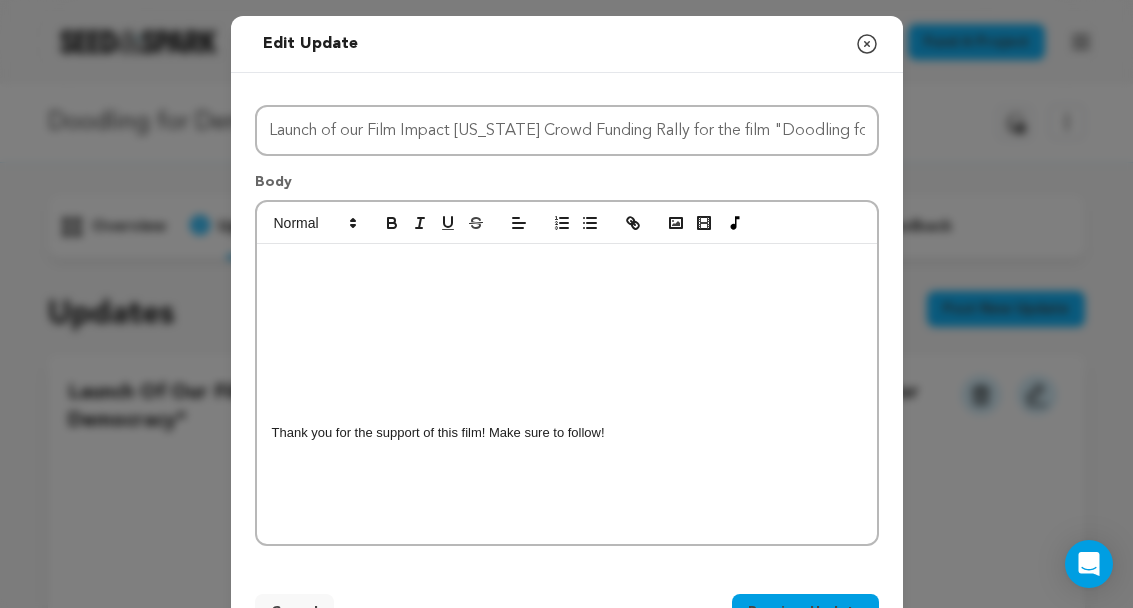 click 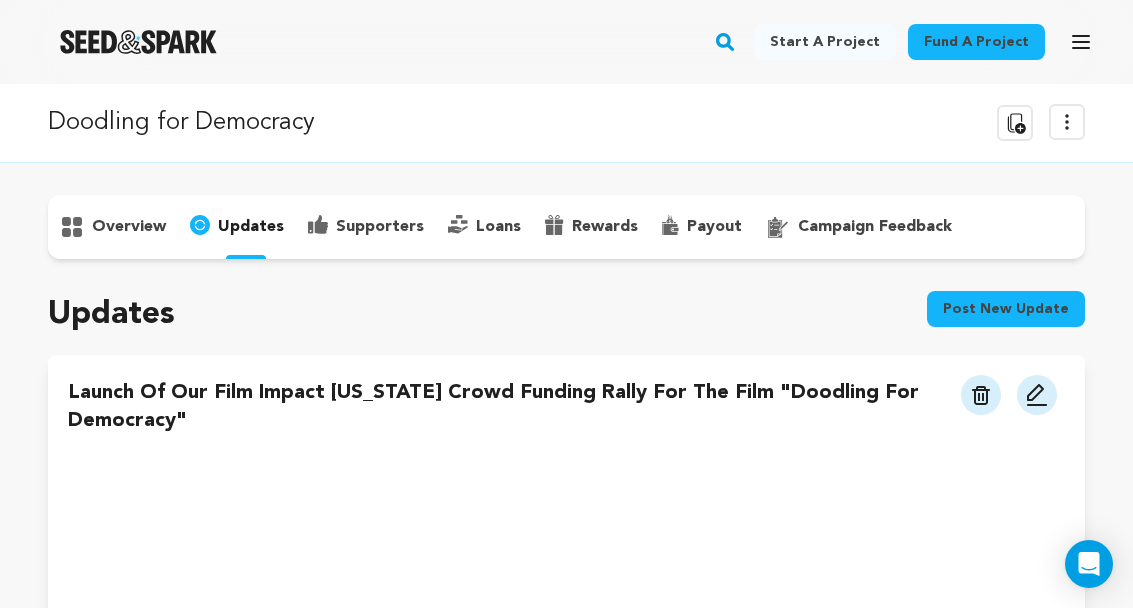 click 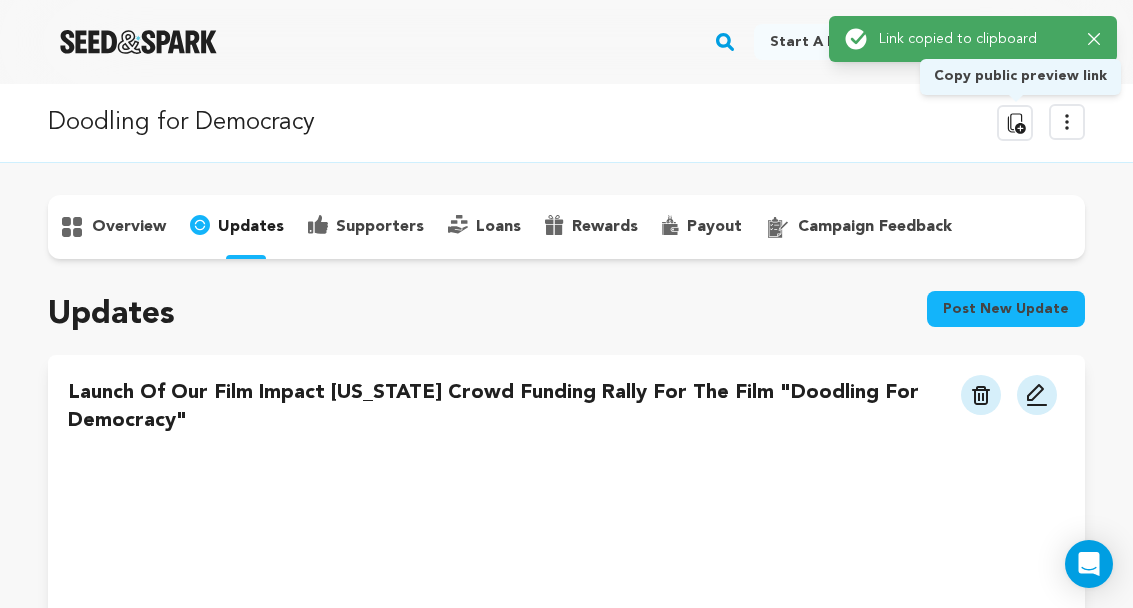 click 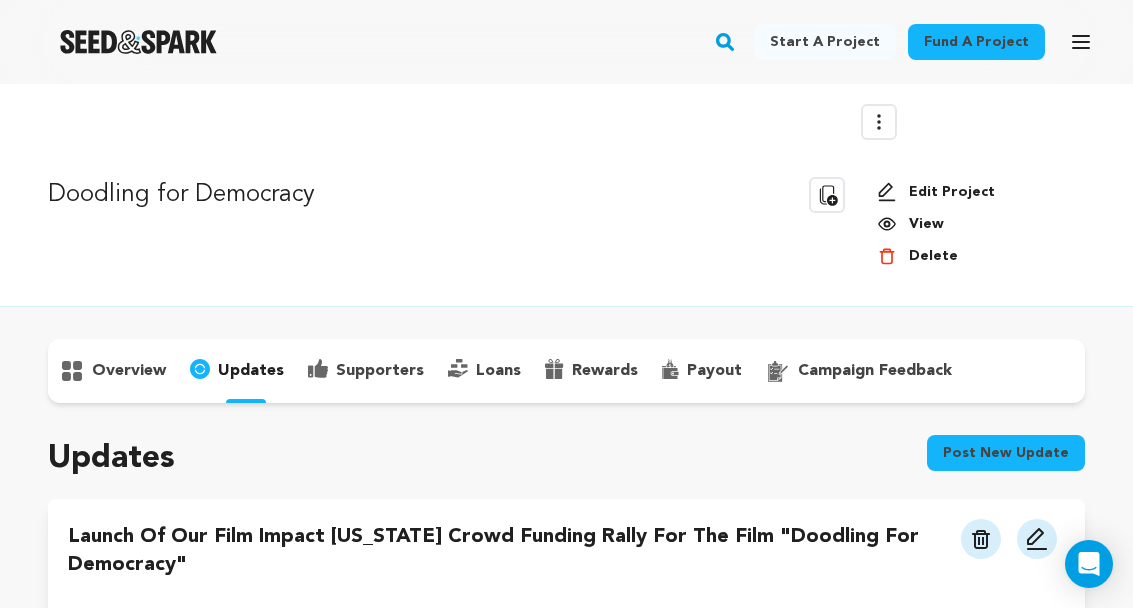 click on "View" at bounding box center [973, 224] 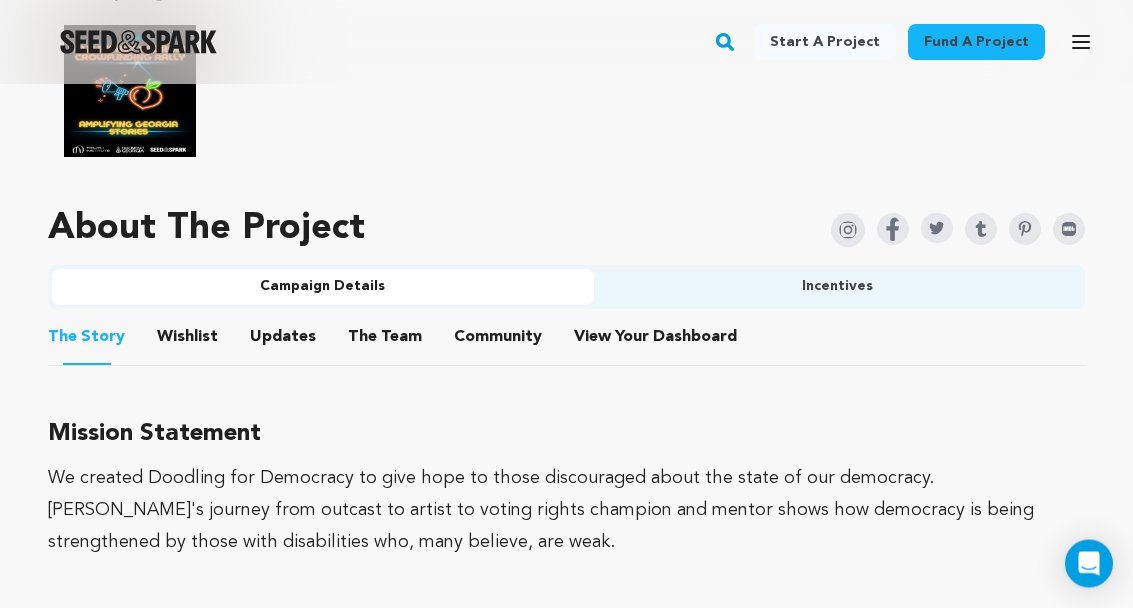 scroll, scrollTop: 1246, scrollLeft: 0, axis: vertical 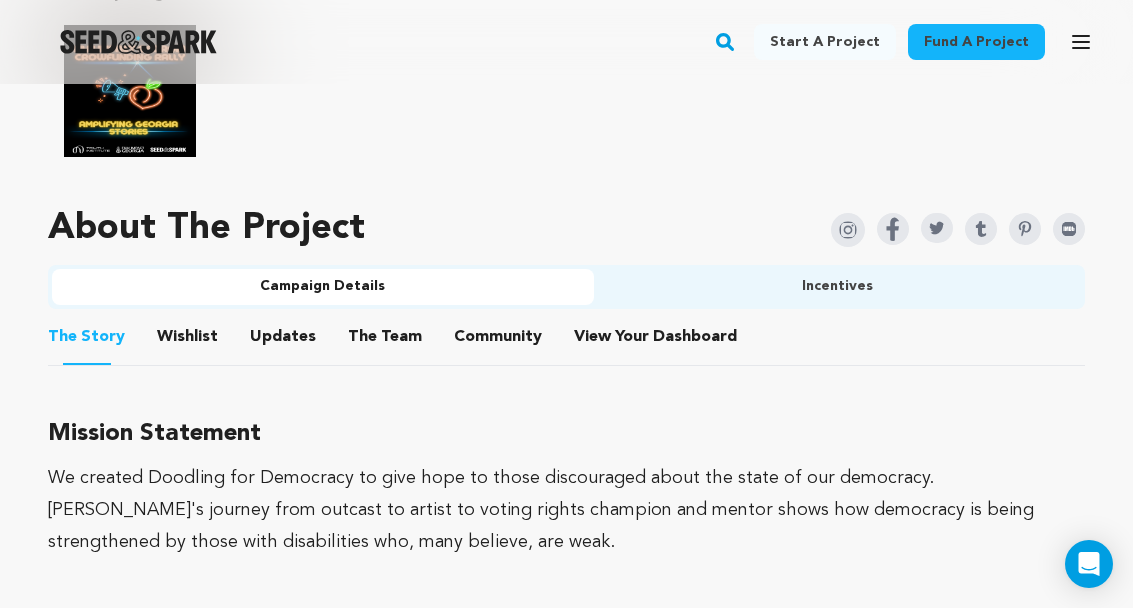 click on "Community" at bounding box center [498, 341] 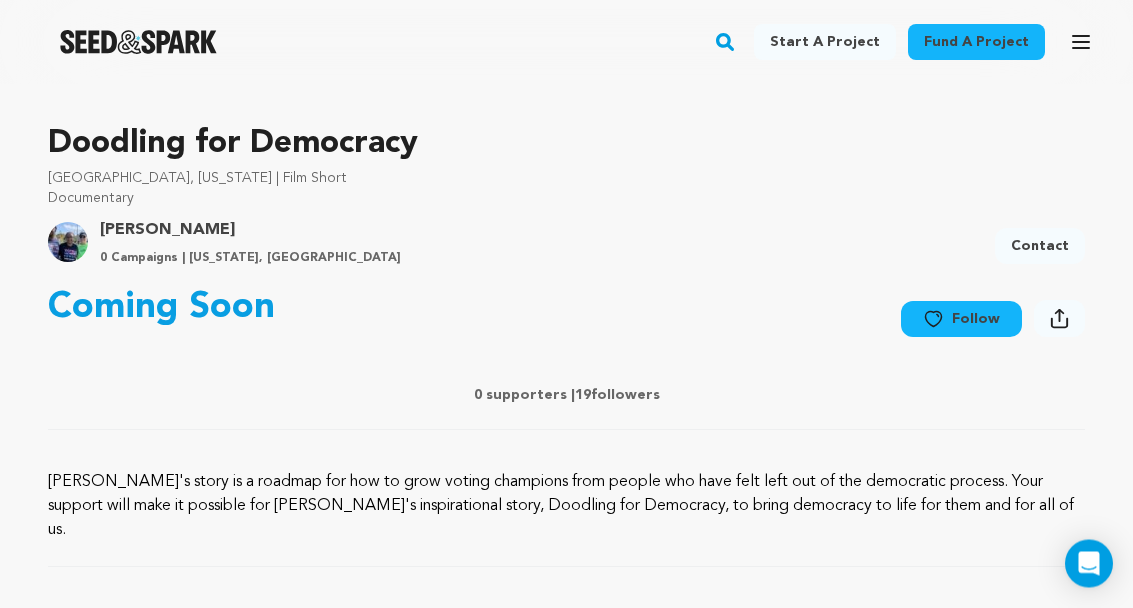 scroll, scrollTop: 581, scrollLeft: 0, axis: vertical 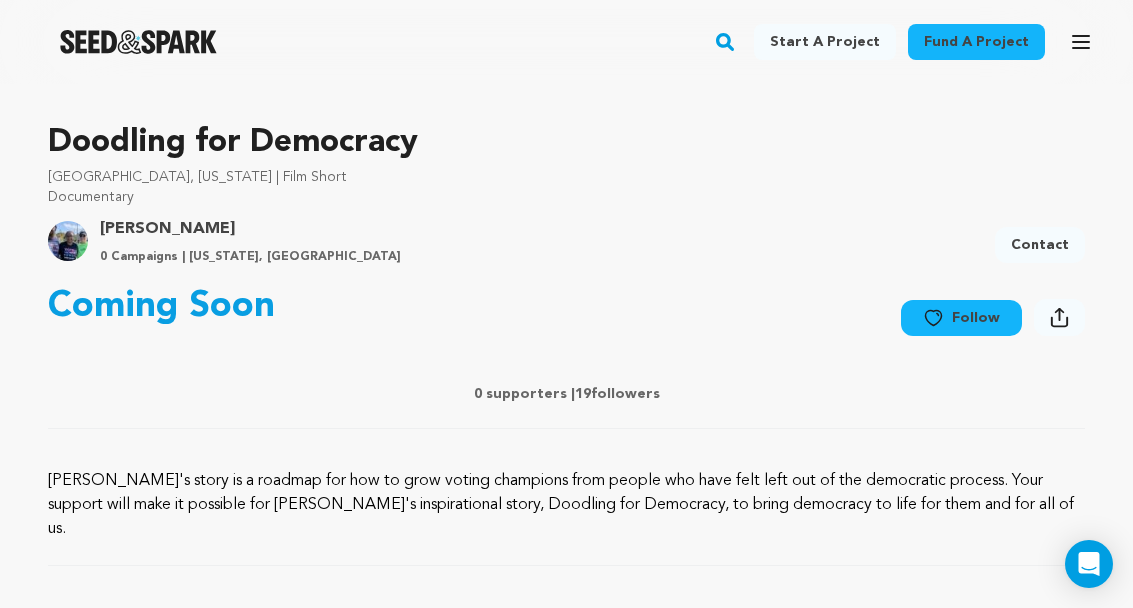 click on "Follow" at bounding box center (961, 318) 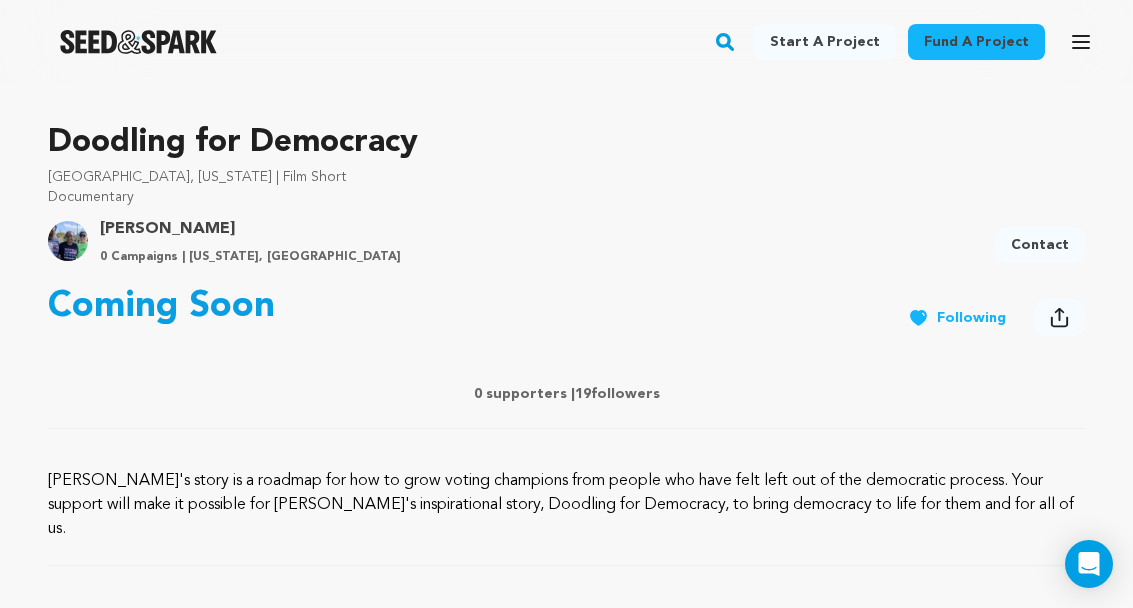 click on "Contact" at bounding box center [1040, 245] 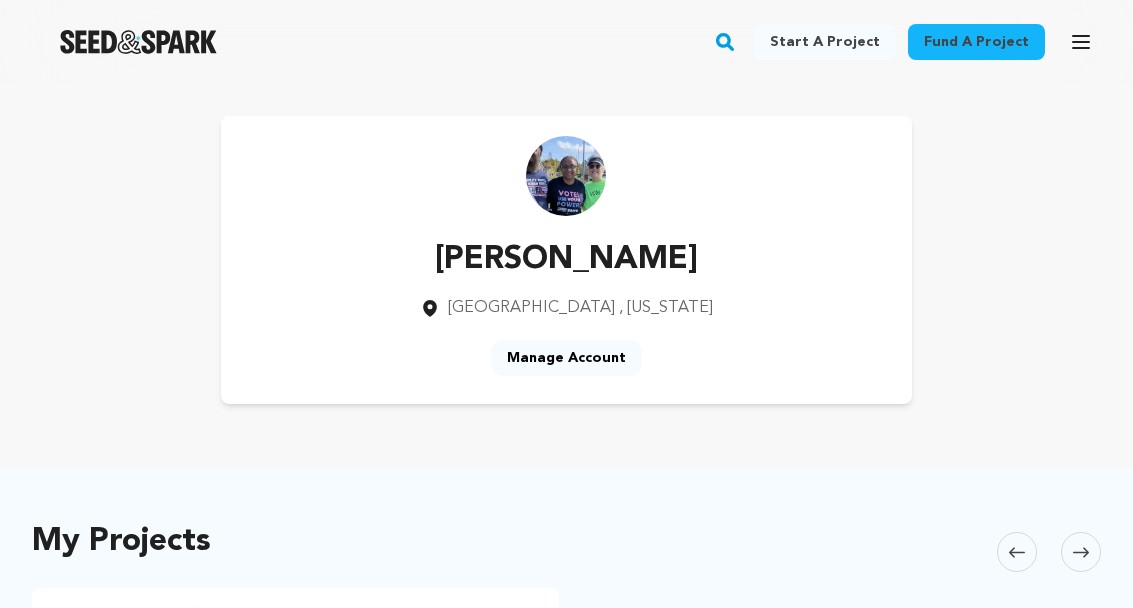 scroll, scrollTop: 0, scrollLeft: 0, axis: both 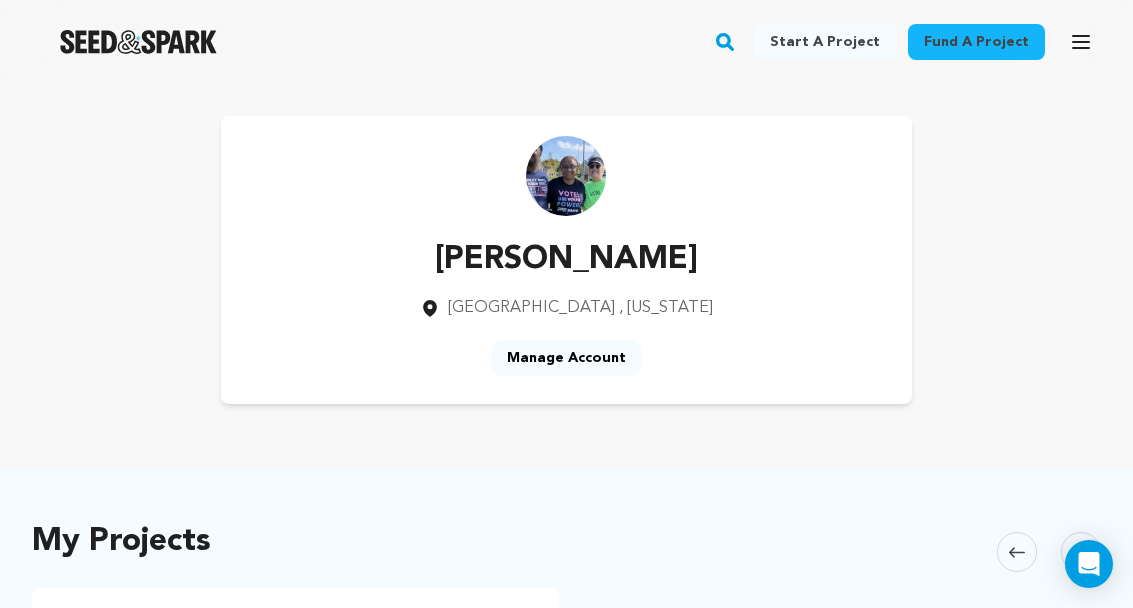 click on "Manage Account" at bounding box center (566, 358) 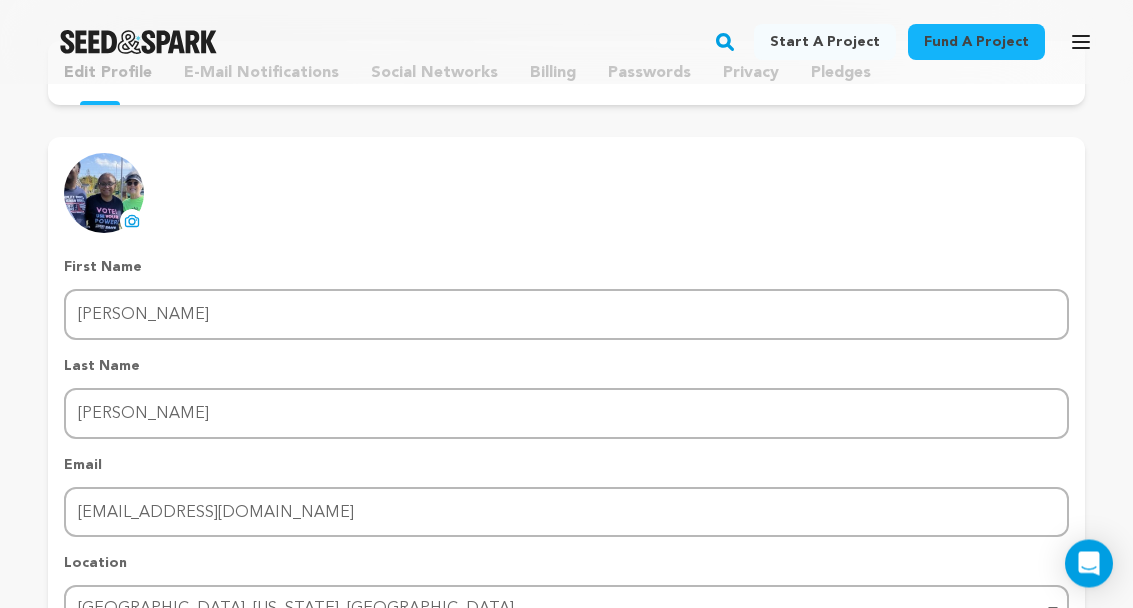 scroll, scrollTop: 0, scrollLeft: 0, axis: both 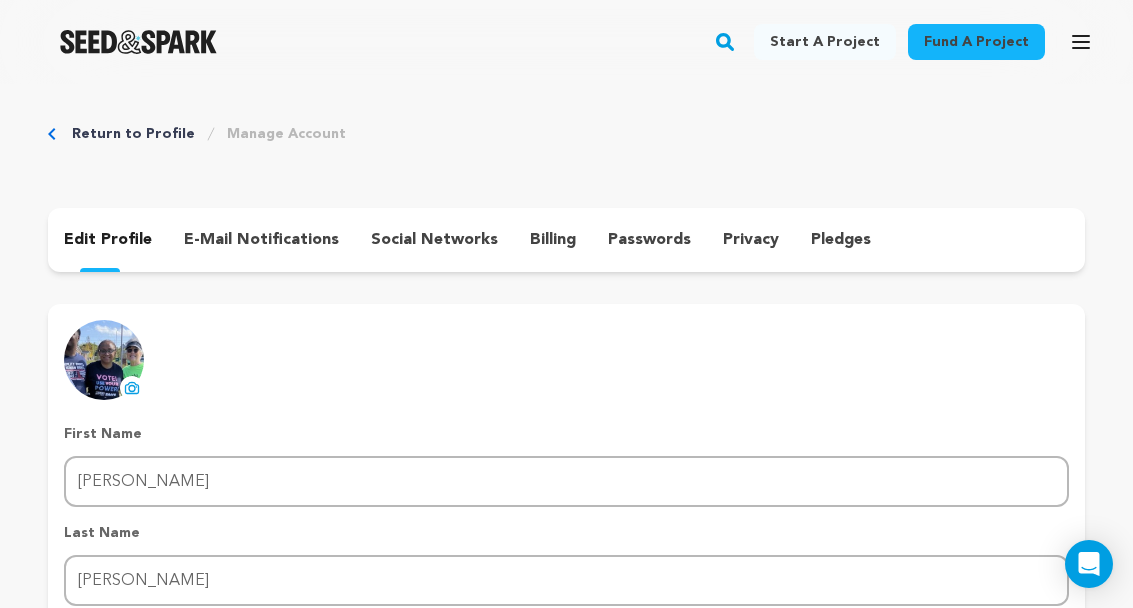click 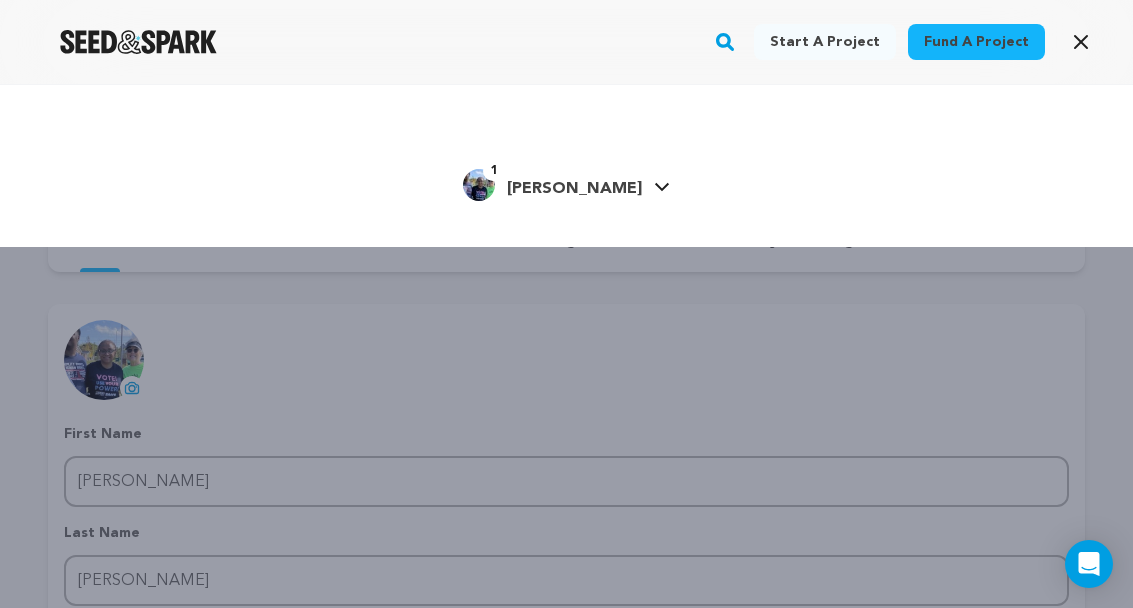 click on "1
[PERSON_NAME]
[PERSON_NAME]" at bounding box center [566, 183] 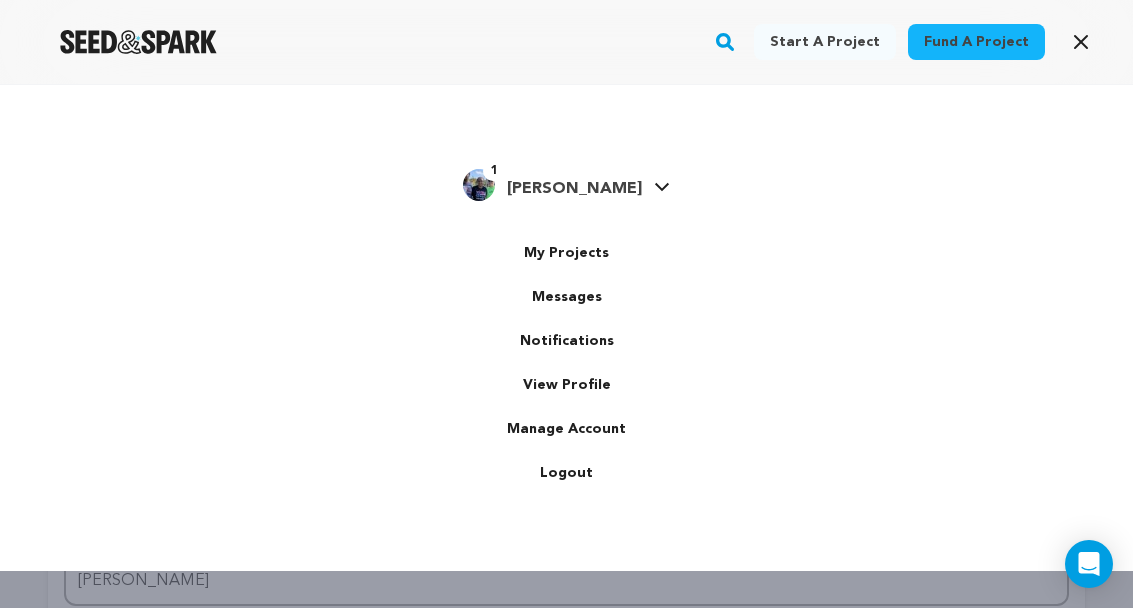 click on "Messages" at bounding box center [567, 297] 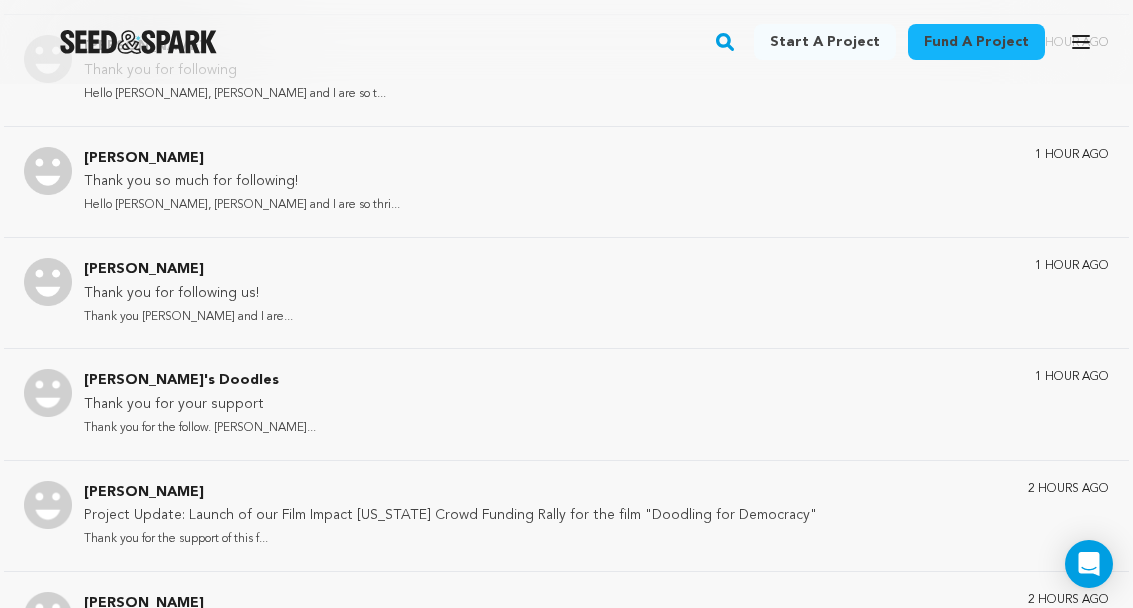 scroll, scrollTop: 1179, scrollLeft: 0, axis: vertical 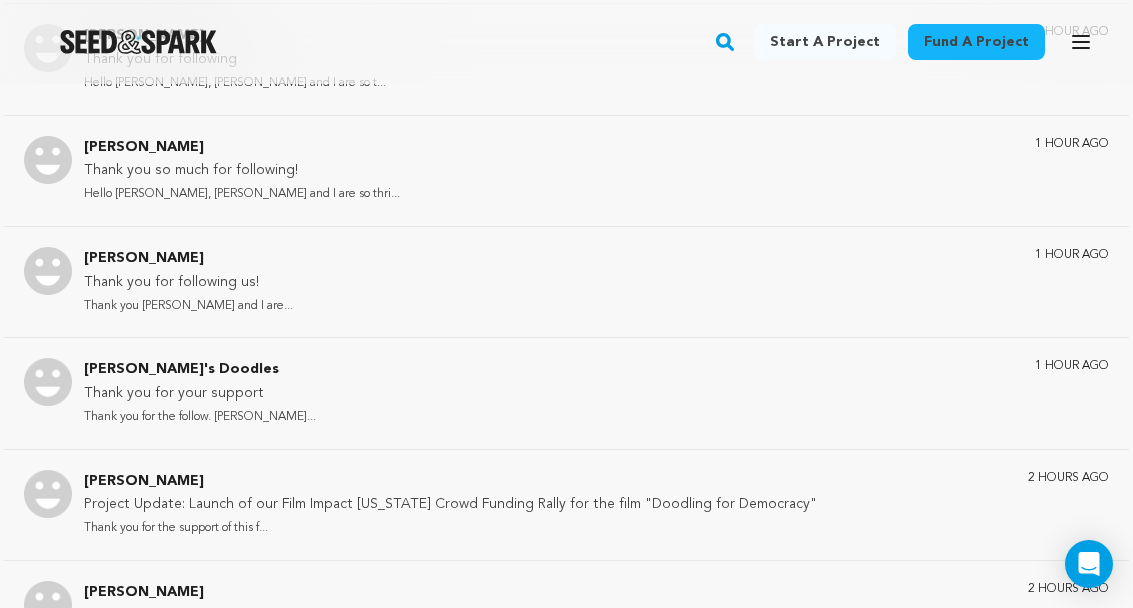 click on "[PERSON_NAME]
Project Update:
Launch of our Film Impact [US_STATE] Crowd Funding Rally for the film "Doodling for Democracy"
Thank you for the support of this f...
2 hours ago" at bounding box center [566, 504] 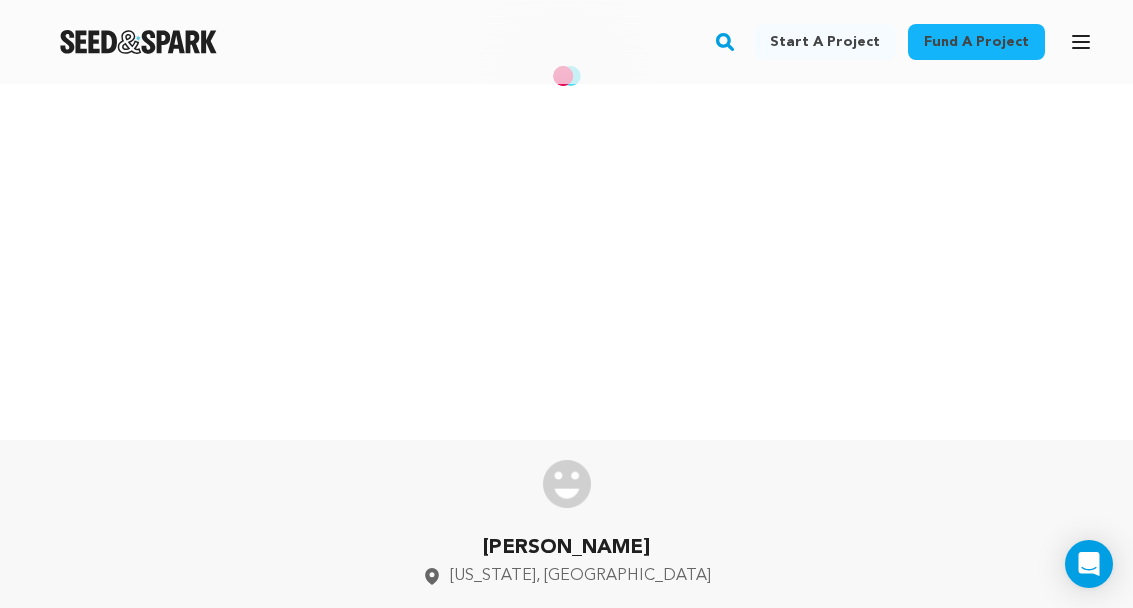 scroll, scrollTop: 388, scrollLeft: 0, axis: vertical 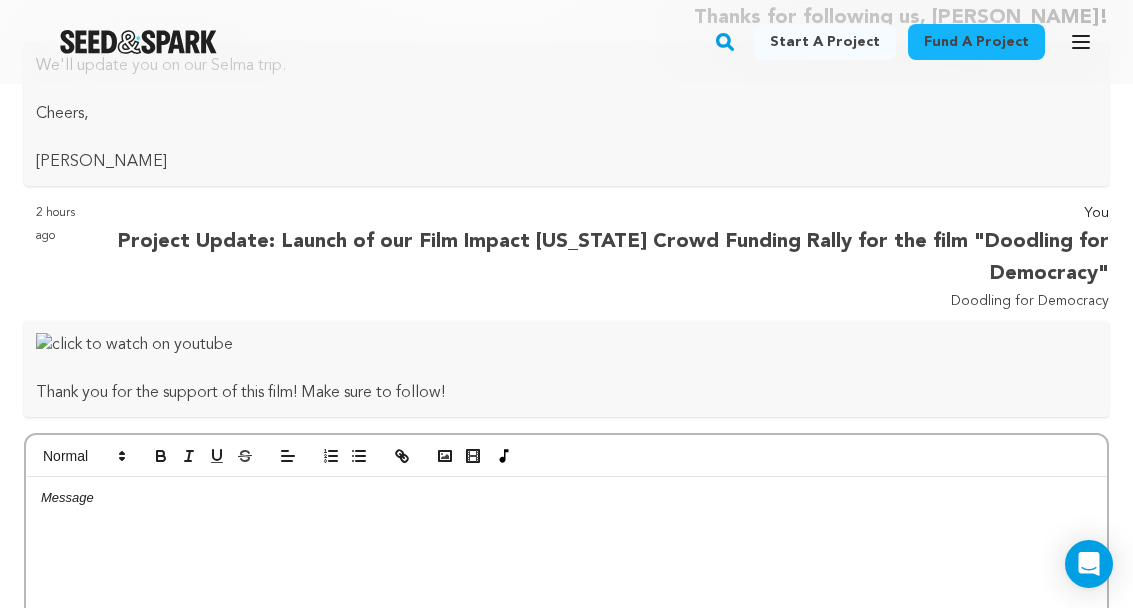 click 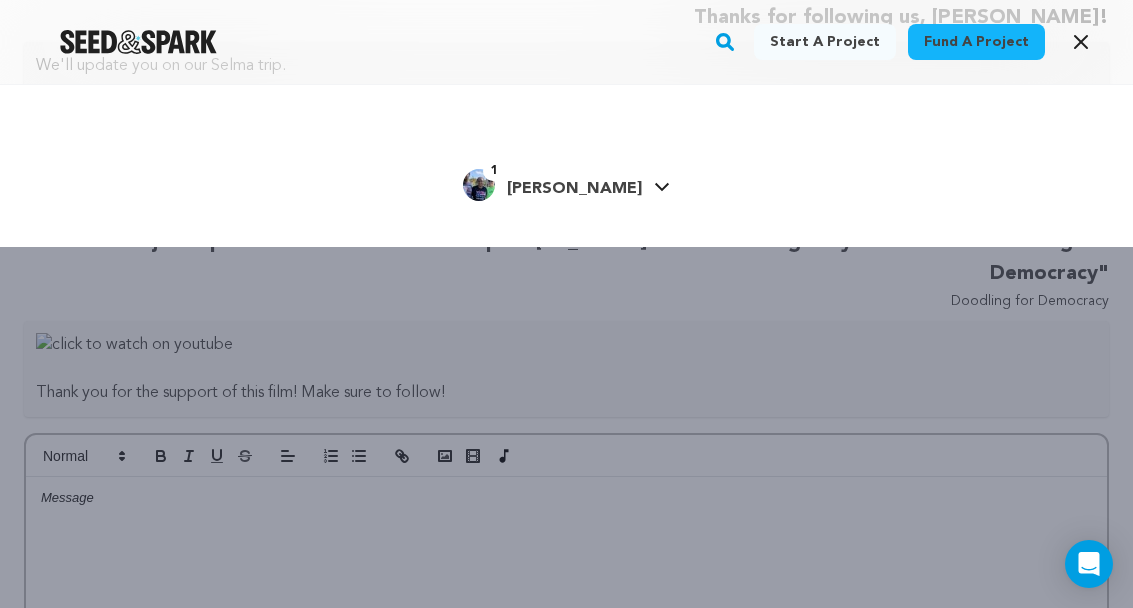 click 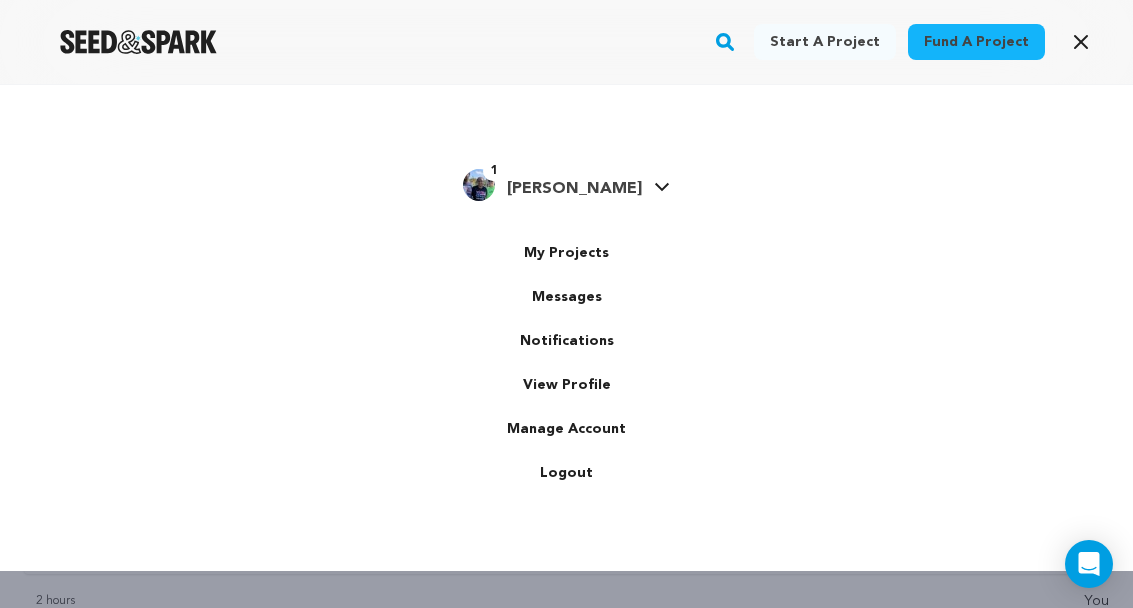 click on "Messages" at bounding box center (567, 297) 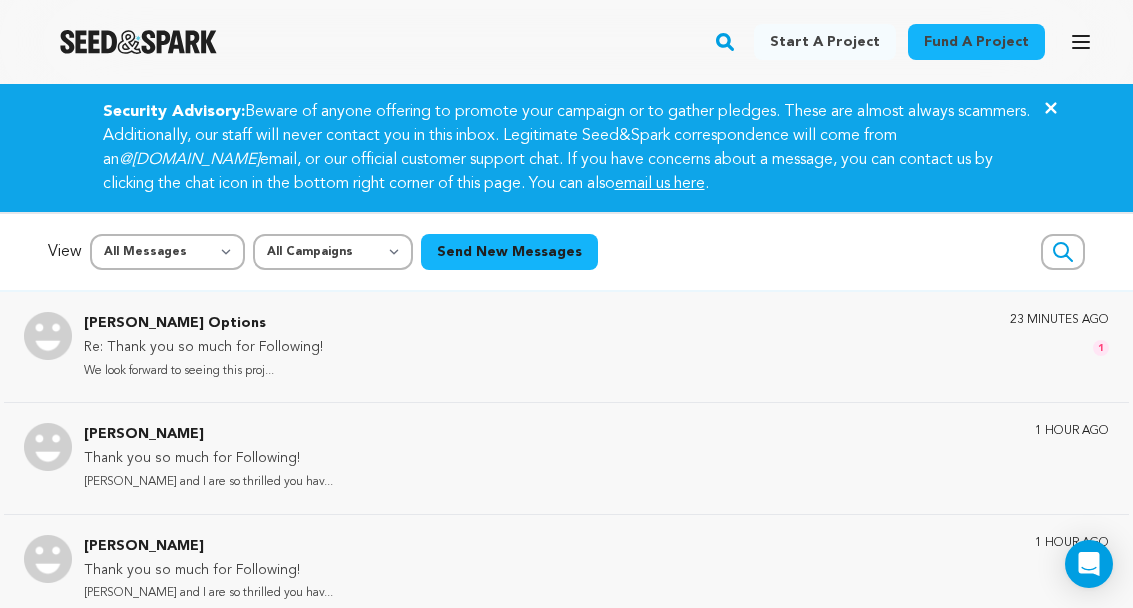 scroll, scrollTop: 0, scrollLeft: 0, axis: both 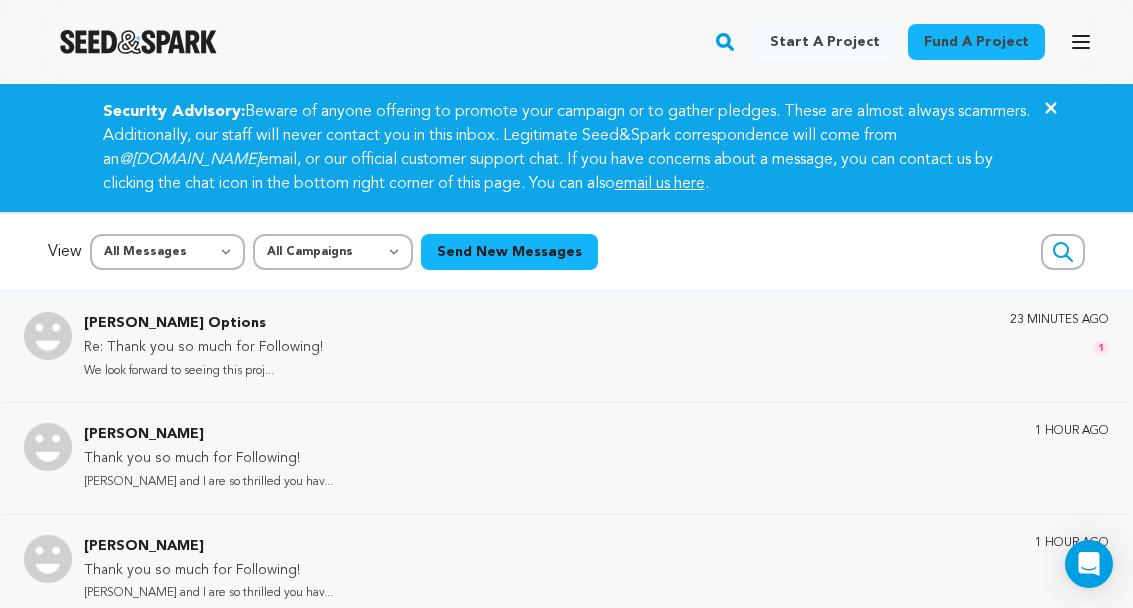 click on "1" at bounding box center [1101, 348] 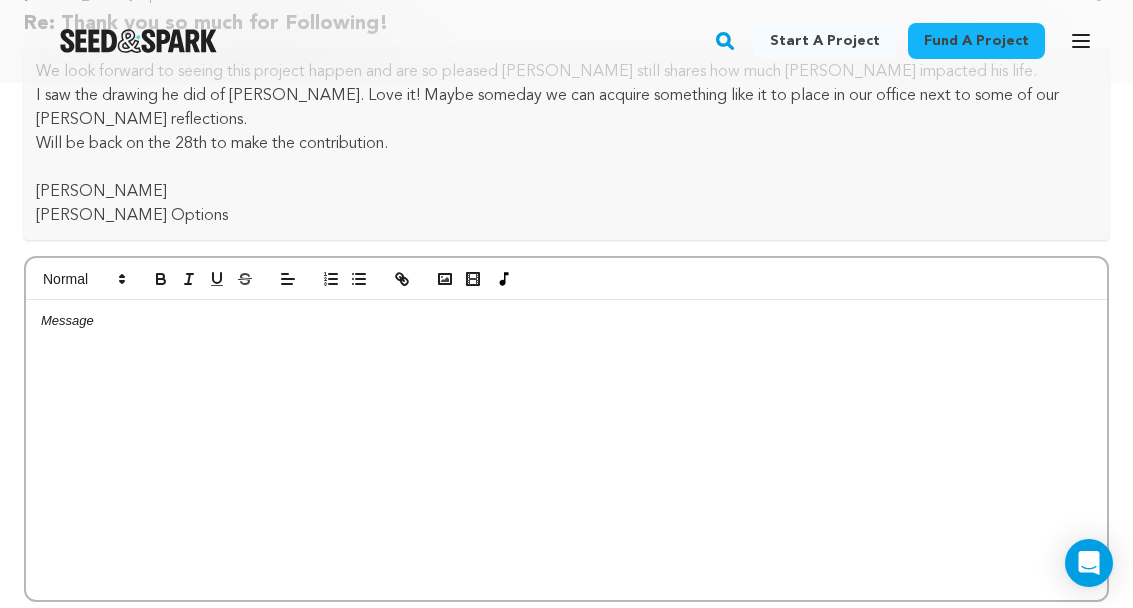 scroll, scrollTop: 1029, scrollLeft: 0, axis: vertical 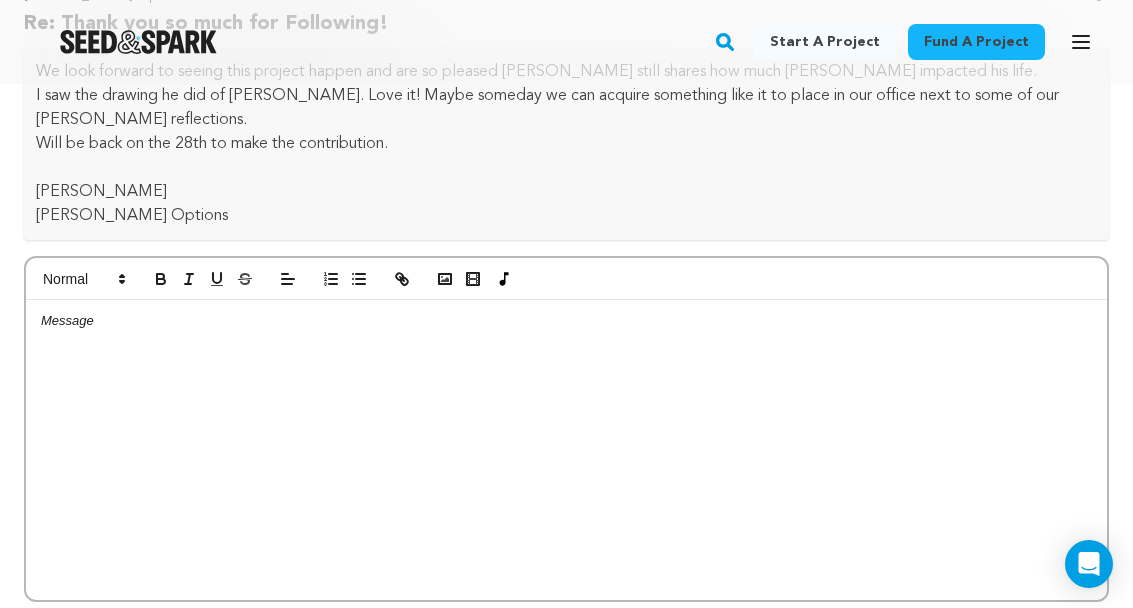click on "Open main menu" at bounding box center [1081, 42] 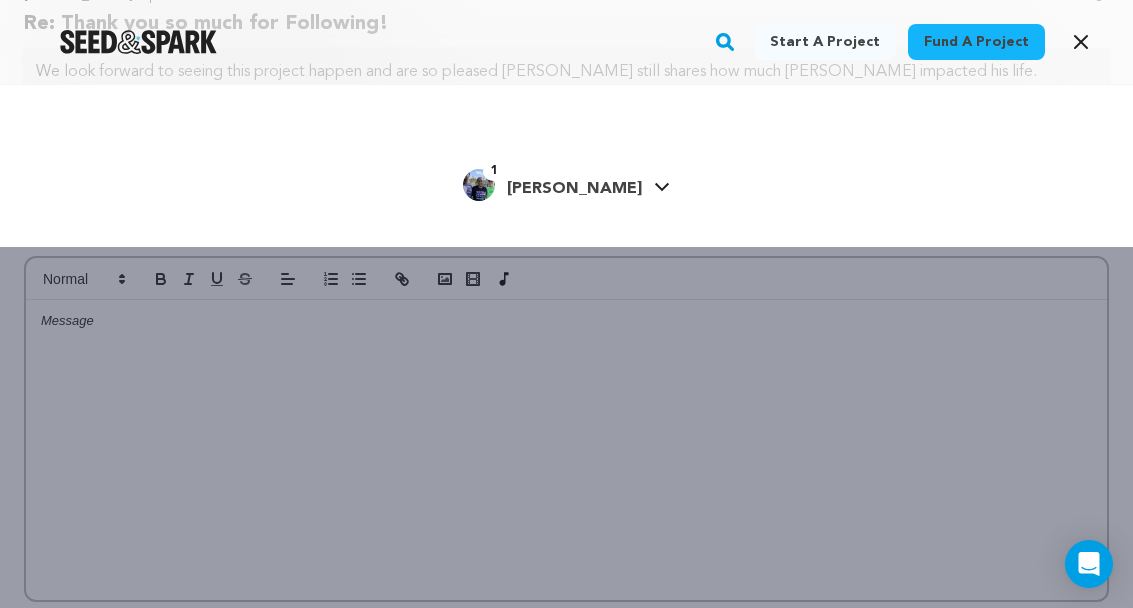 click on "1
Linda H.
Linda H." at bounding box center (566, 183) 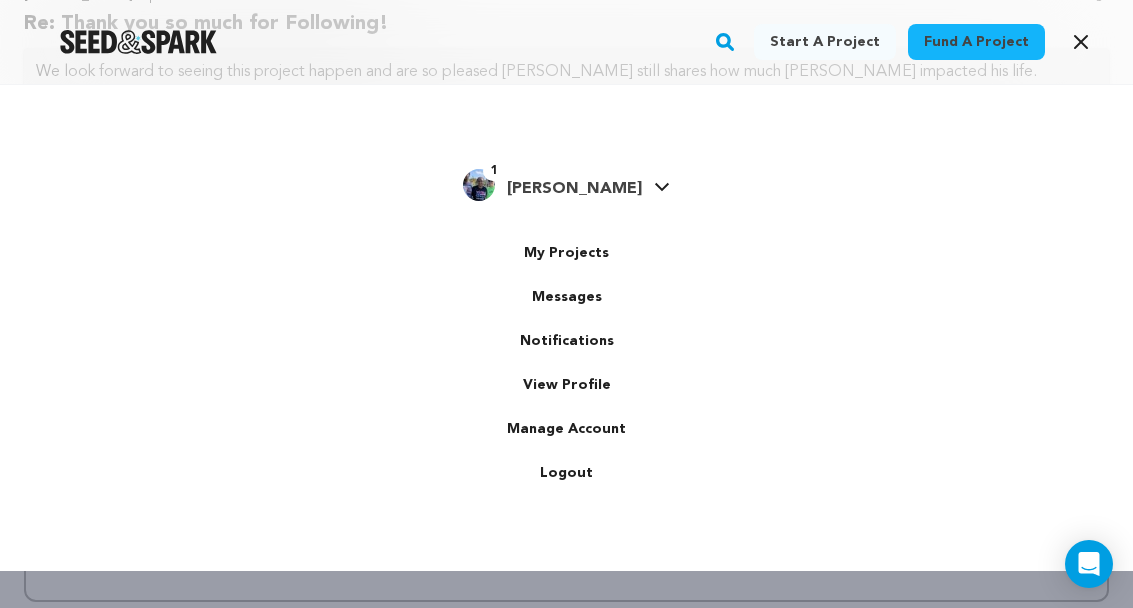 scroll, scrollTop: 0, scrollLeft: 0, axis: both 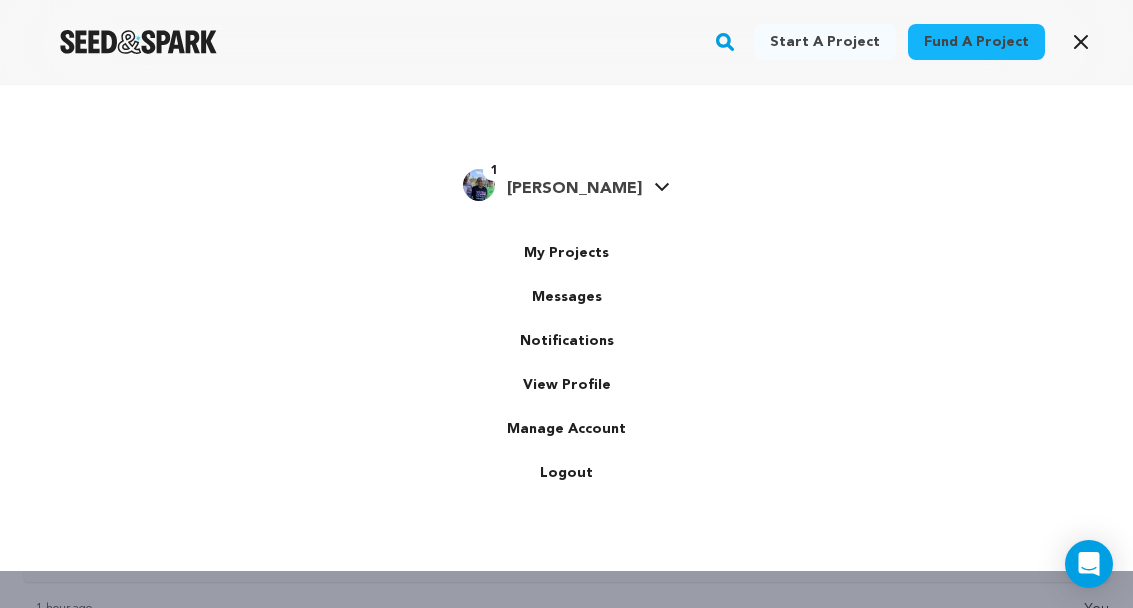click on "Messages" at bounding box center [567, 297] 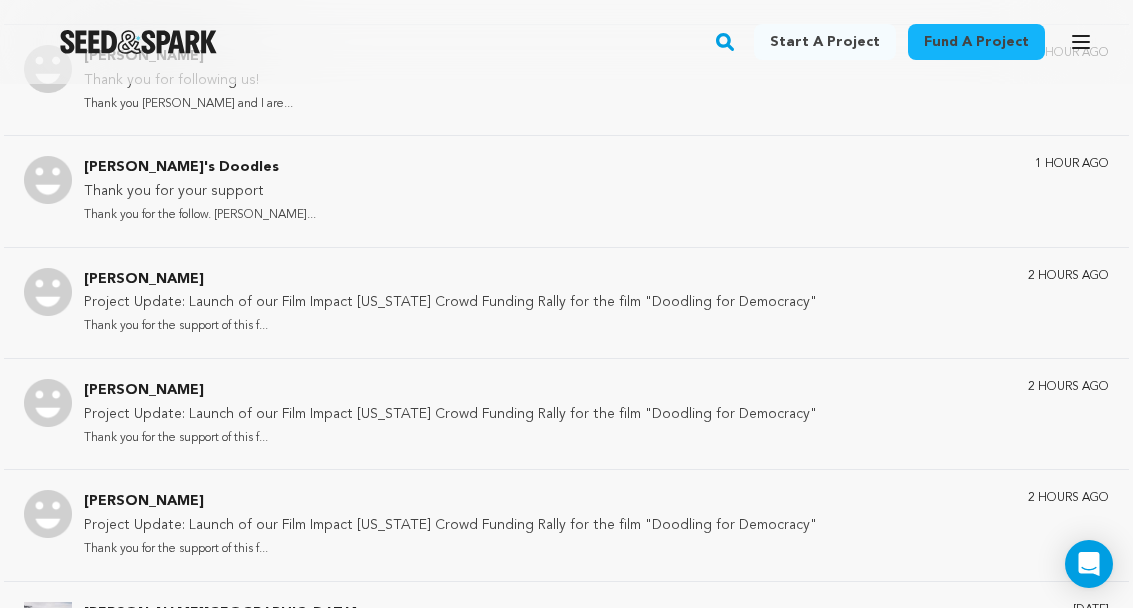 scroll, scrollTop: 1380, scrollLeft: 0, axis: vertical 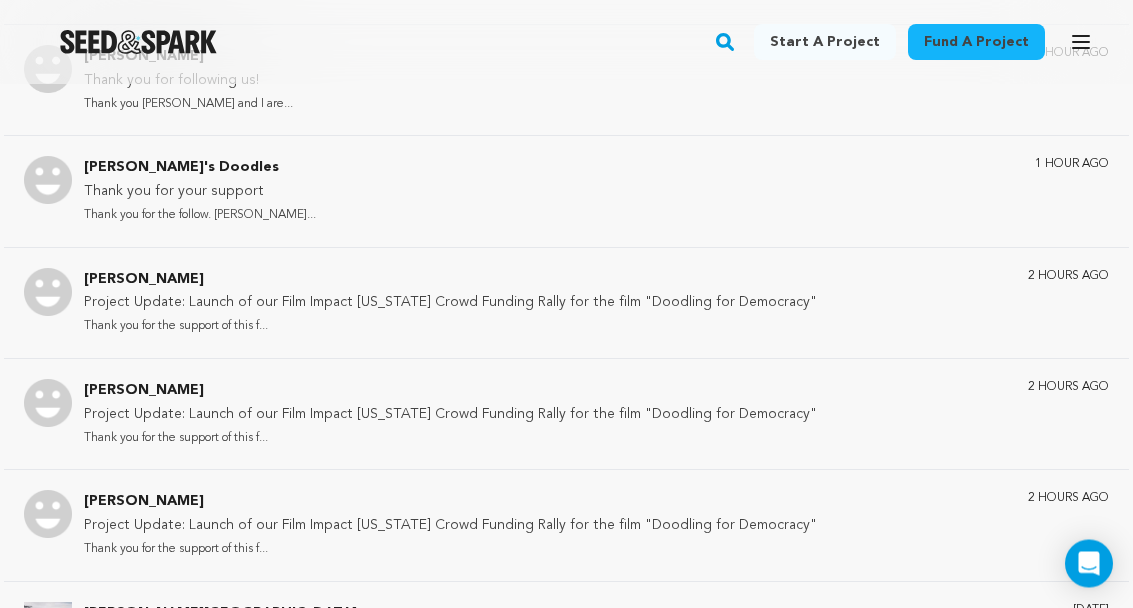 click on "Thanks to your incredible support o..." at bounding box center [325, 661] 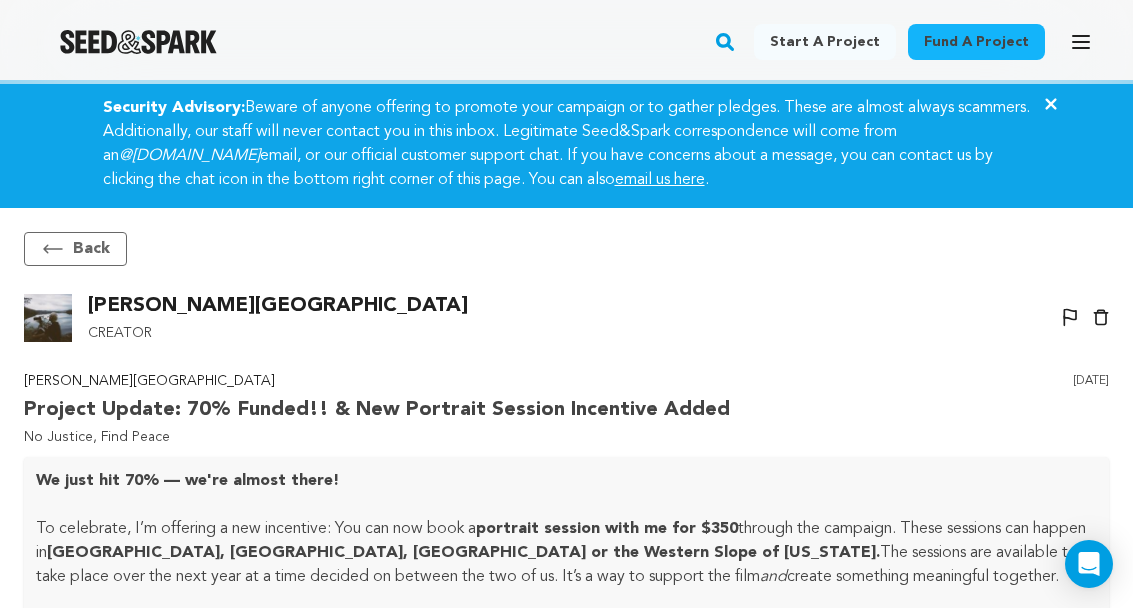 scroll, scrollTop: 0, scrollLeft: 0, axis: both 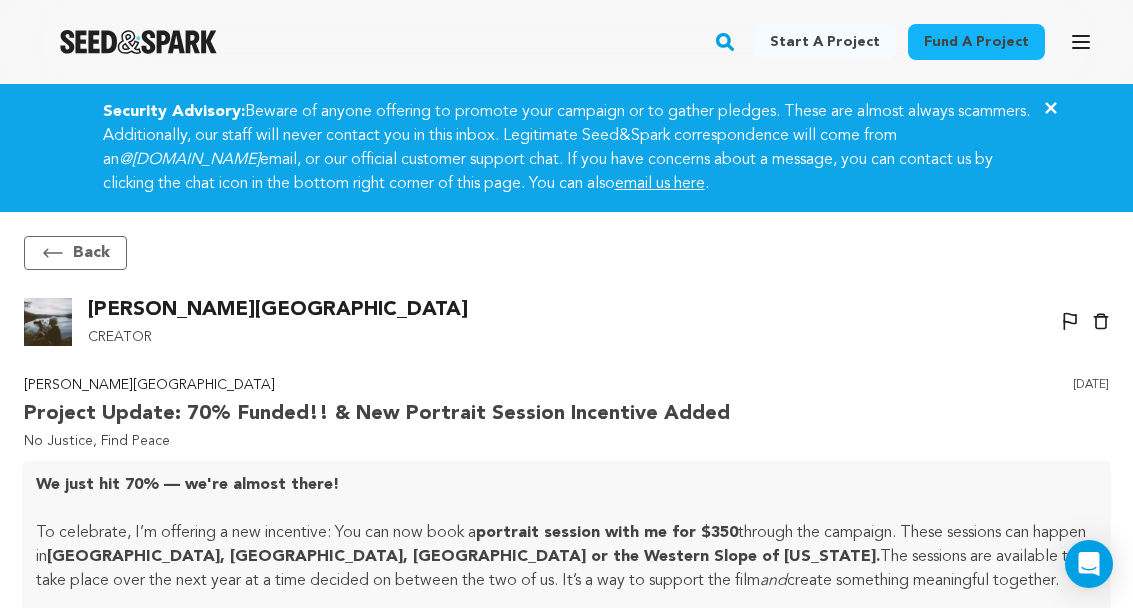 click on "Close" at bounding box center (1051, 108) 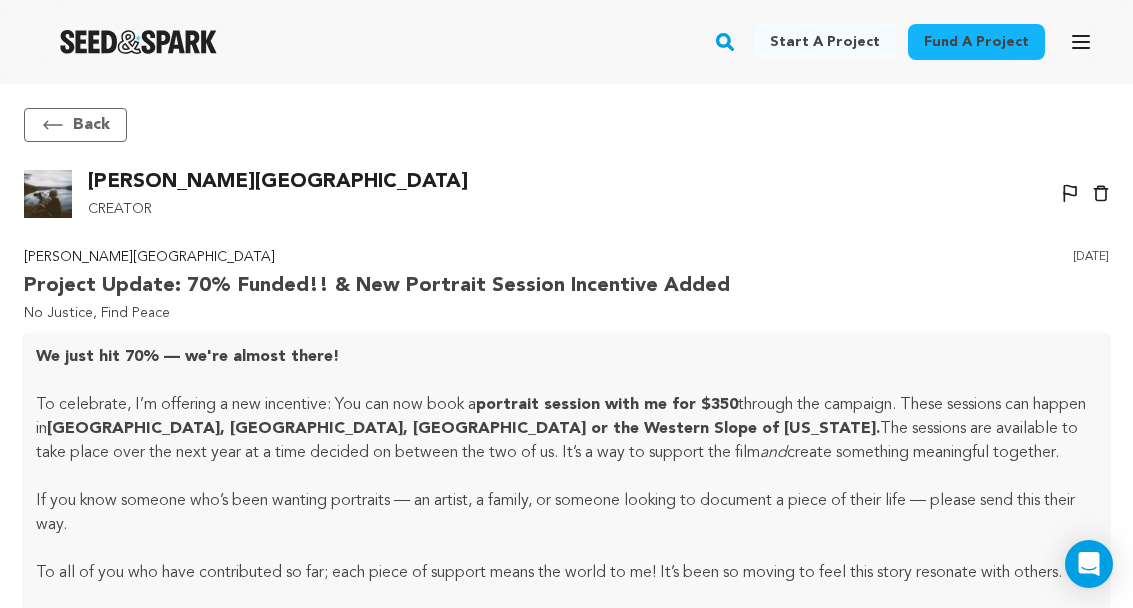 click 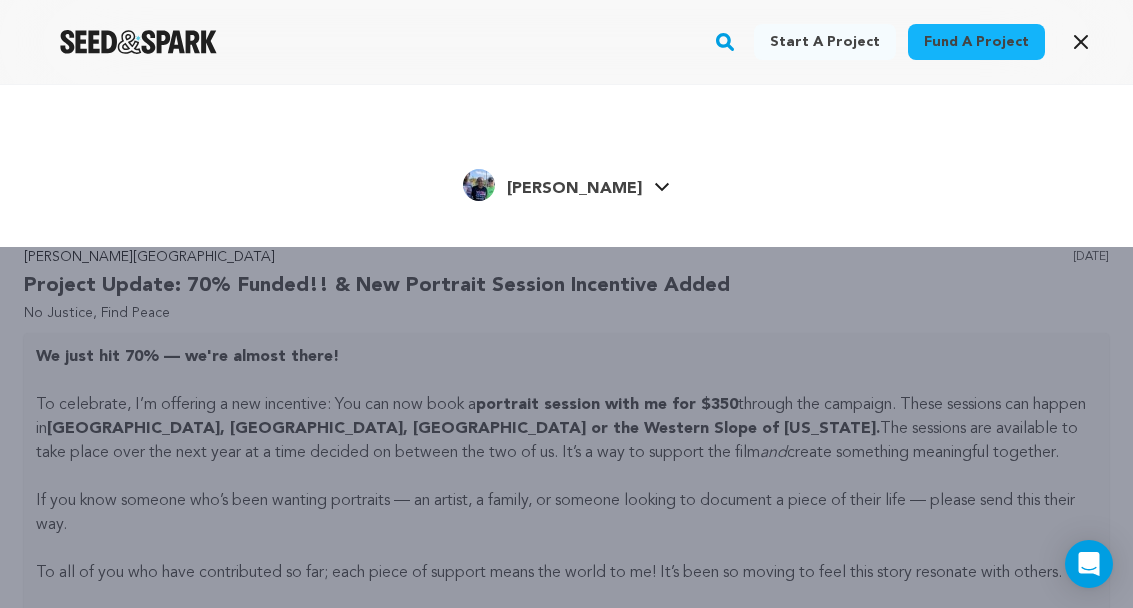 click 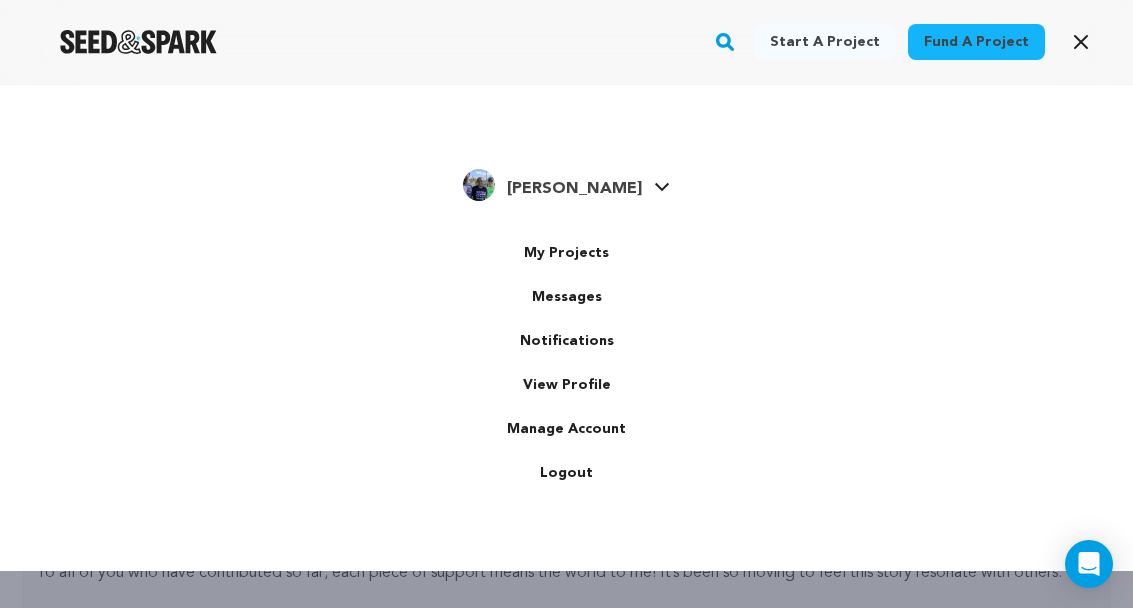 click on "Messages" at bounding box center [567, 297] 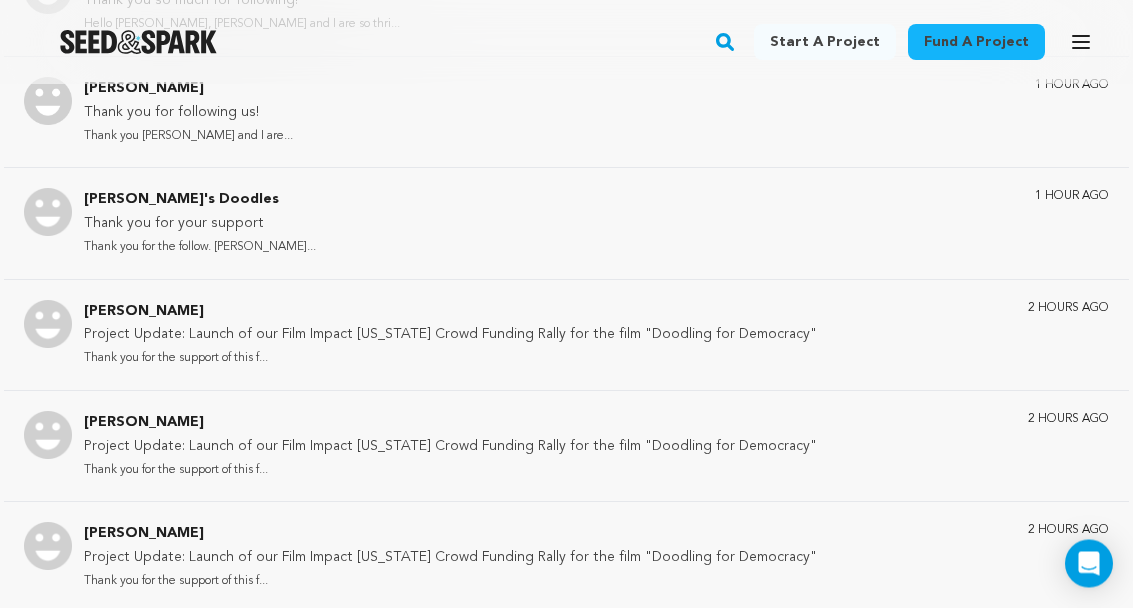 scroll, scrollTop: 1223, scrollLeft: 0, axis: vertical 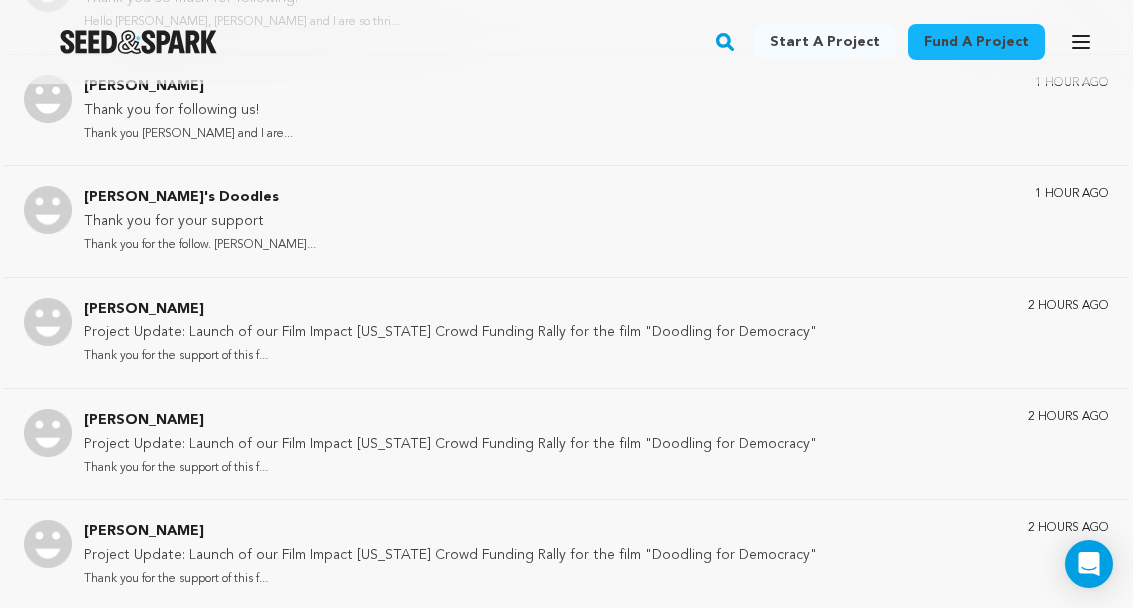 click on "Thank you for the support of this f..." at bounding box center [450, 356] 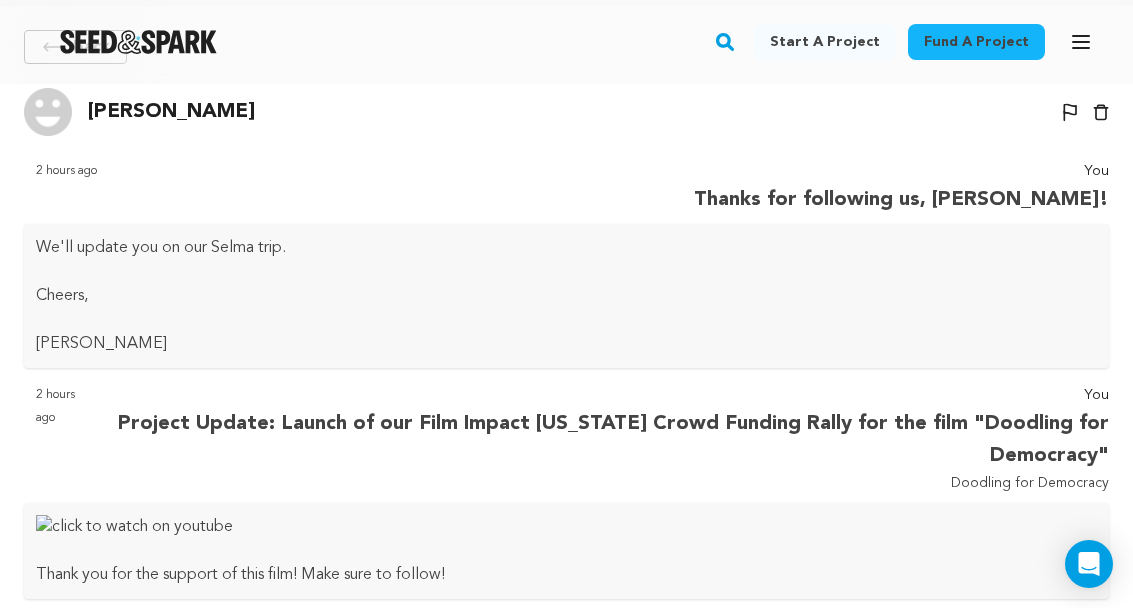 scroll, scrollTop: 0, scrollLeft: 0, axis: both 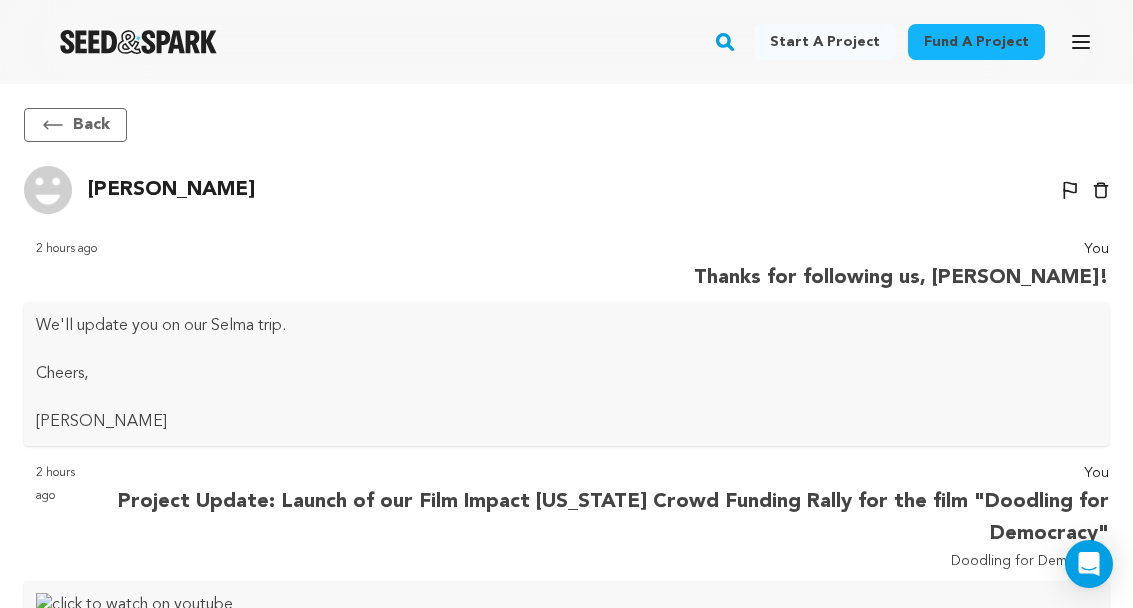 click on "Back
Tom Wheeler
Un-block
Block user
Delete conversation
Cheers," at bounding box center [566, 619] 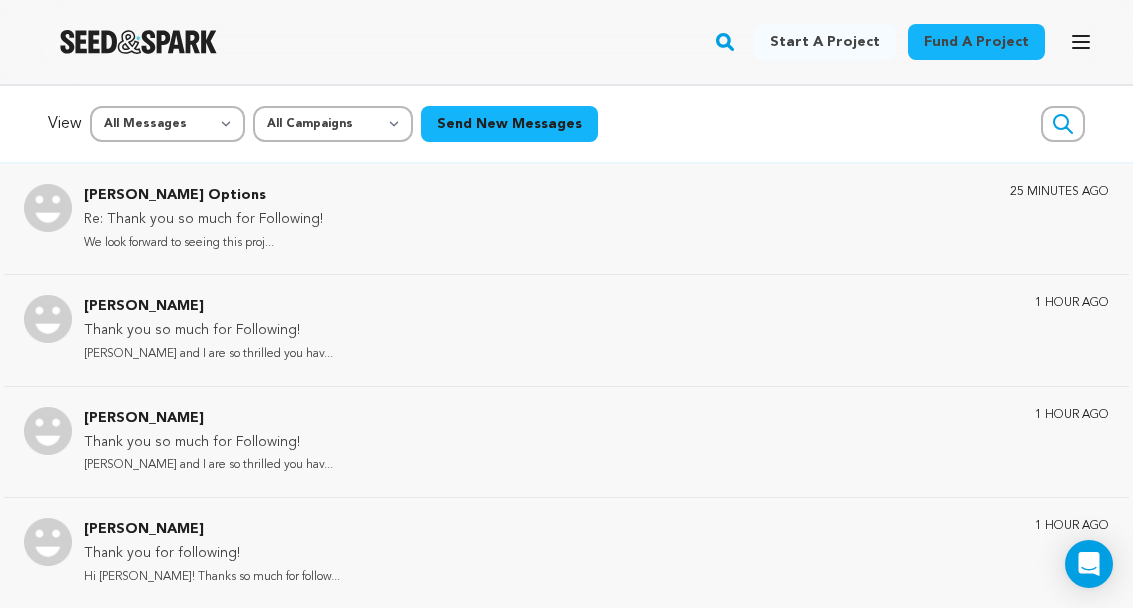 click 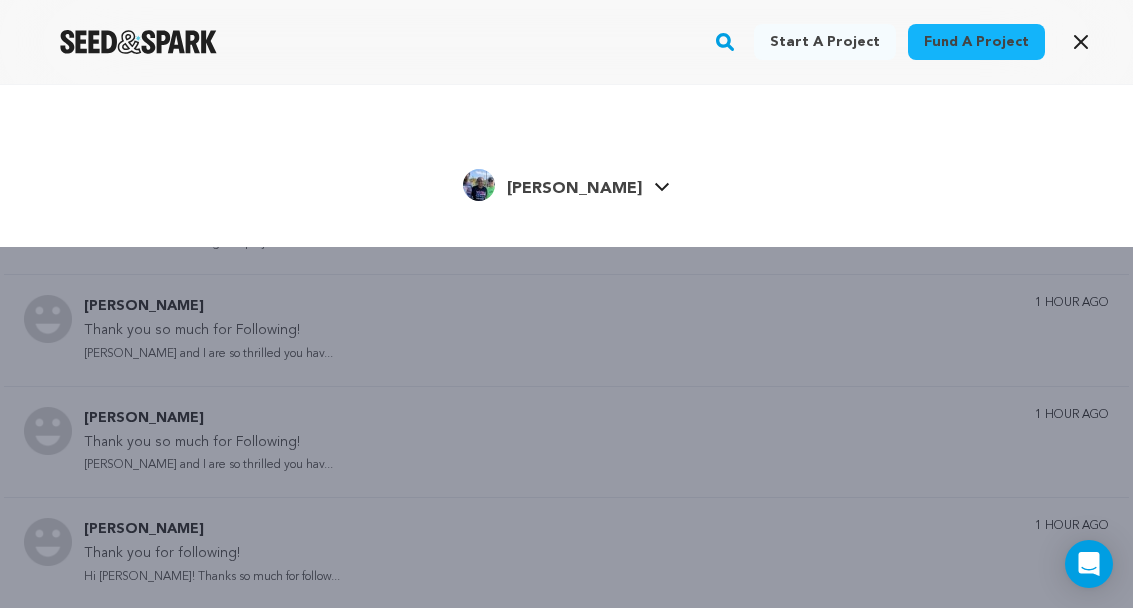 click 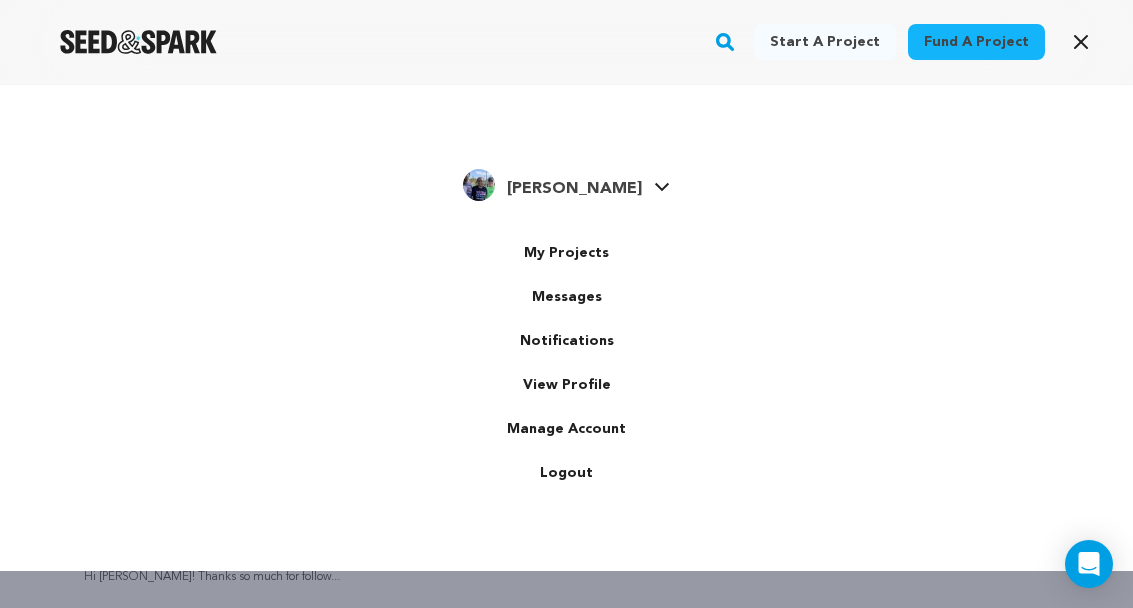click on "My Projects" at bounding box center [567, 253] 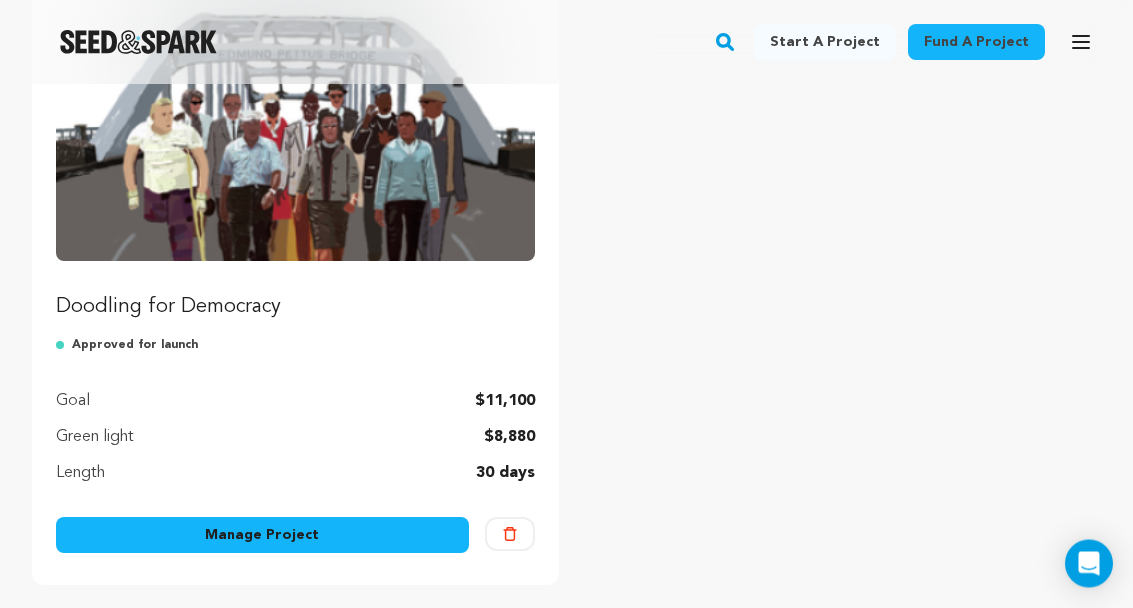 scroll, scrollTop: 323, scrollLeft: 0, axis: vertical 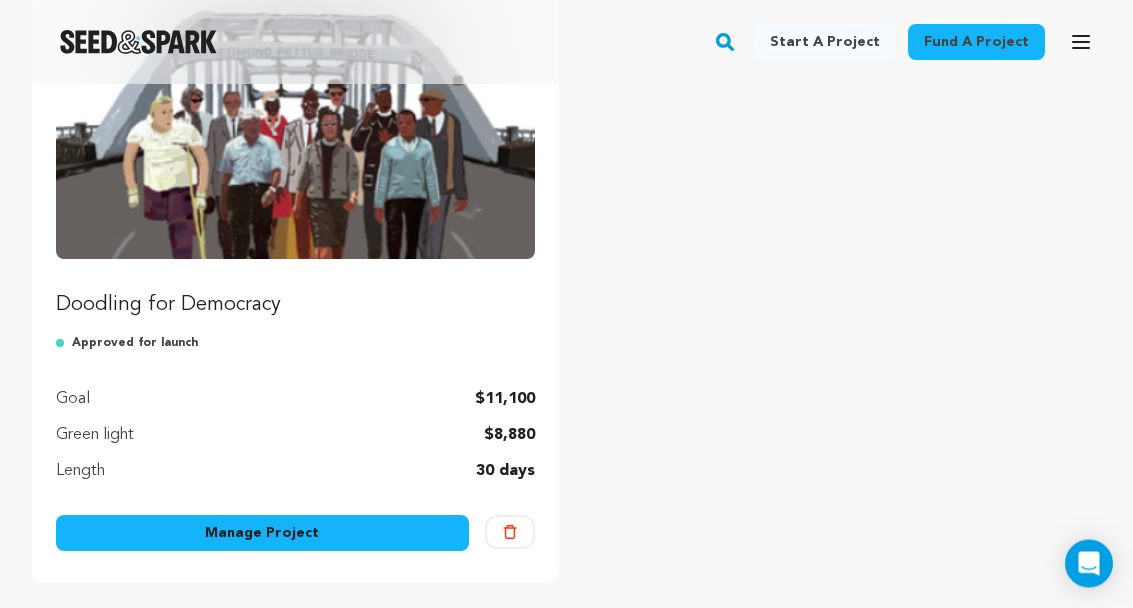 click on "Manage Project" at bounding box center (262, 534) 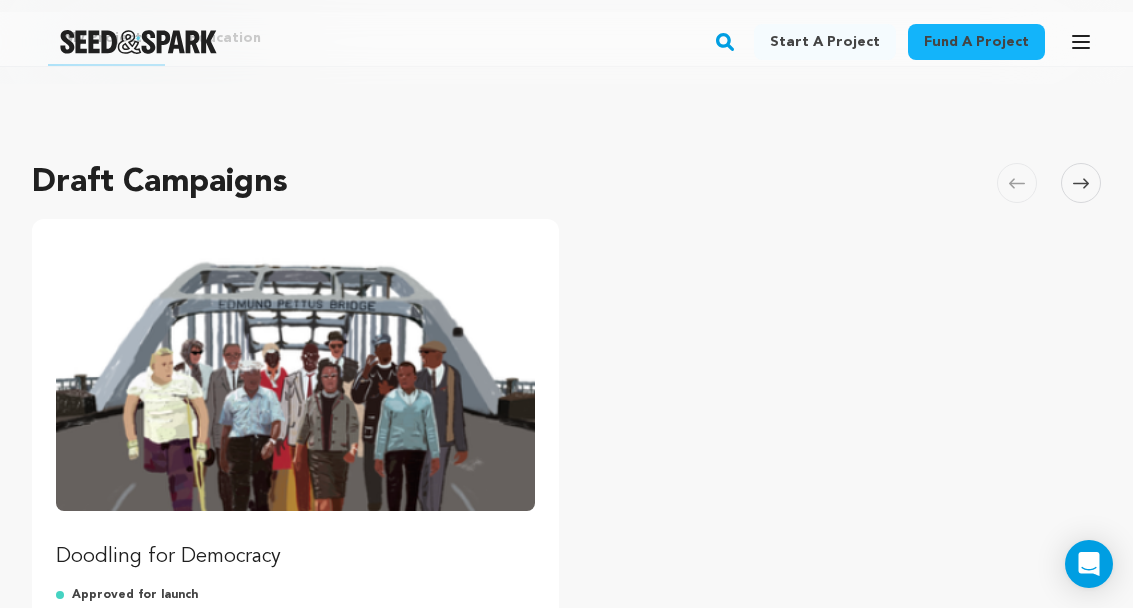 scroll, scrollTop: 68, scrollLeft: 0, axis: vertical 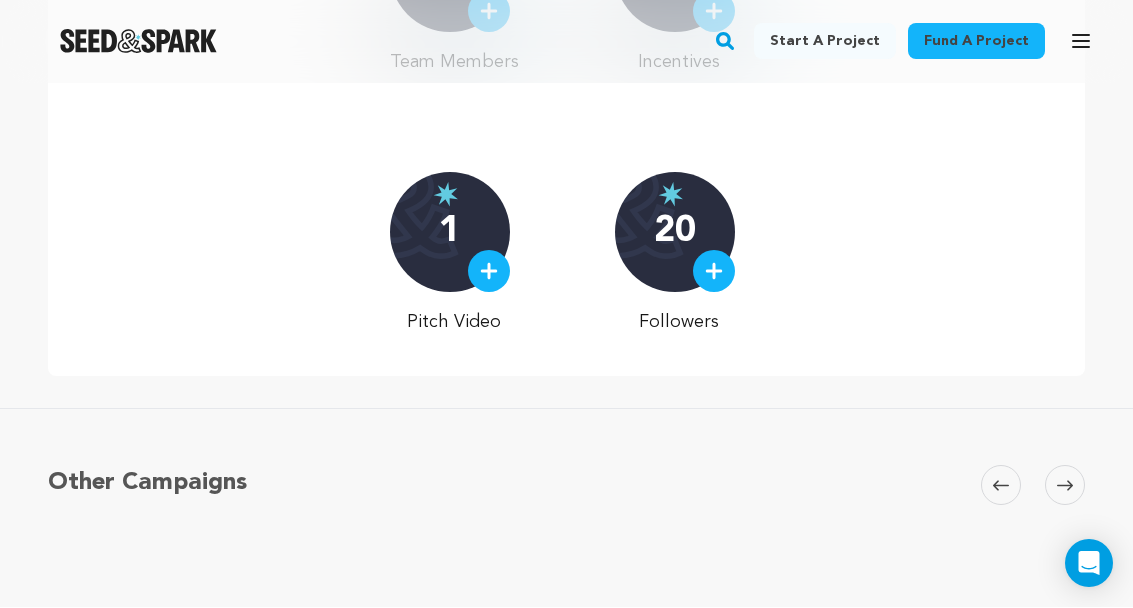 click on "20" at bounding box center [675, 233] 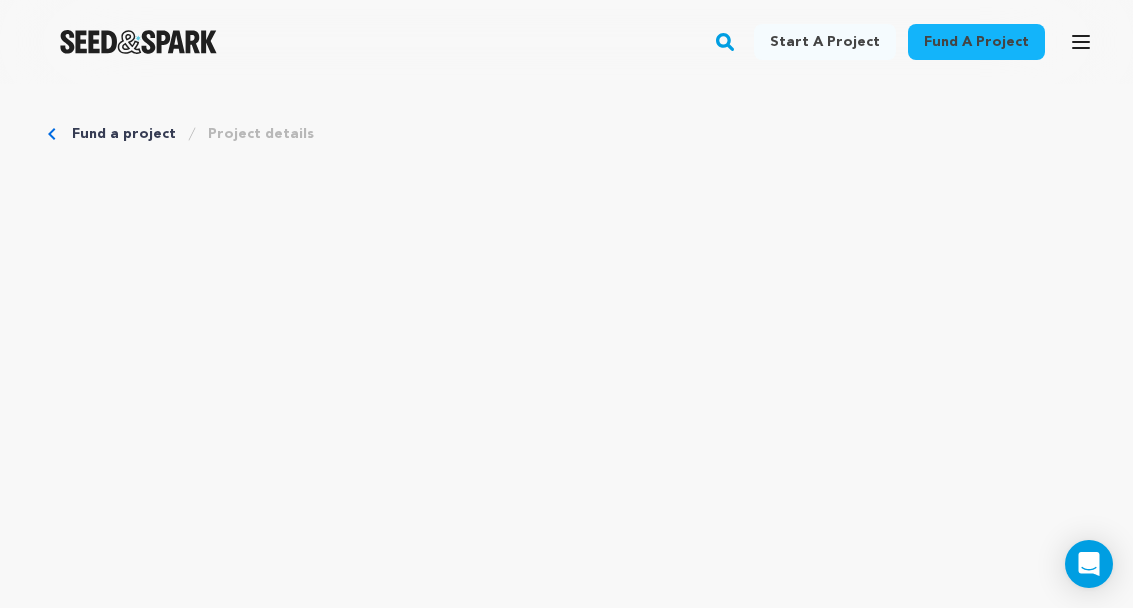 scroll, scrollTop: 0, scrollLeft: 0, axis: both 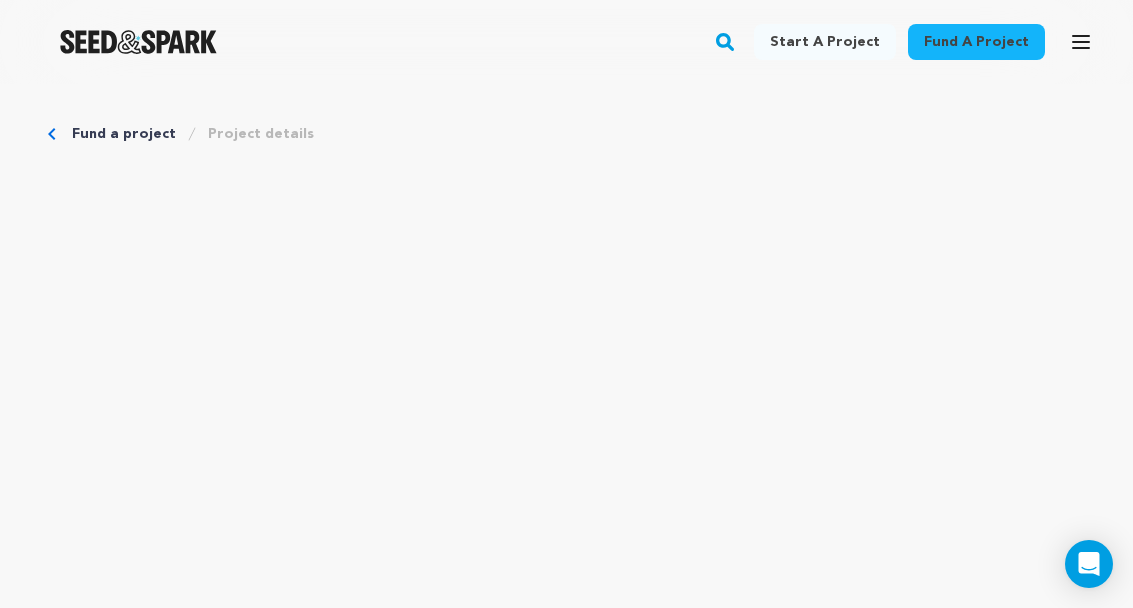 click 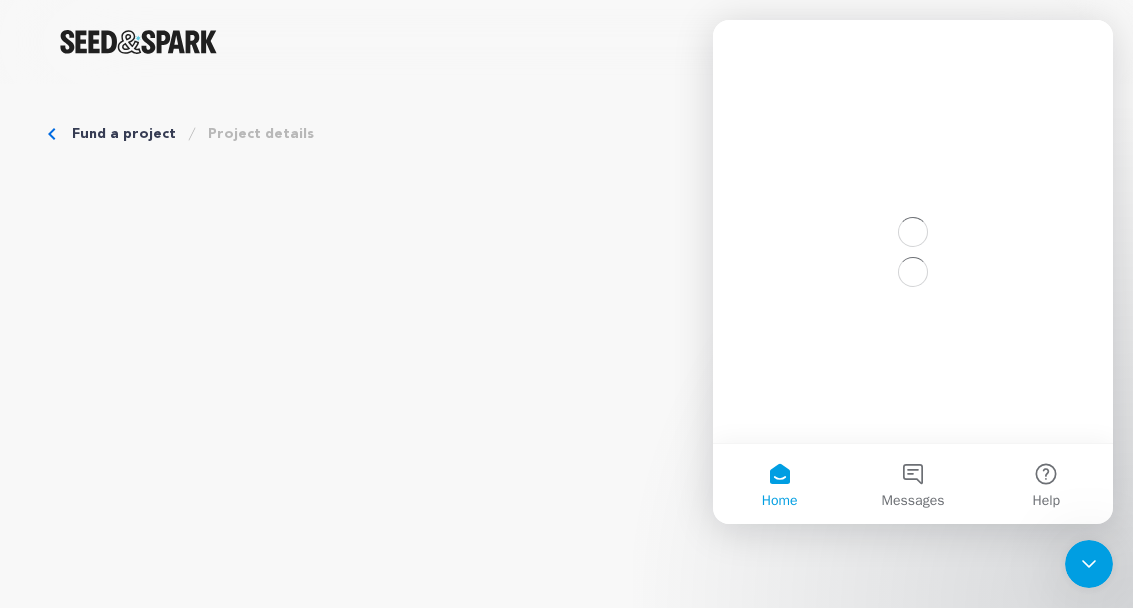 scroll, scrollTop: 0, scrollLeft: 0, axis: both 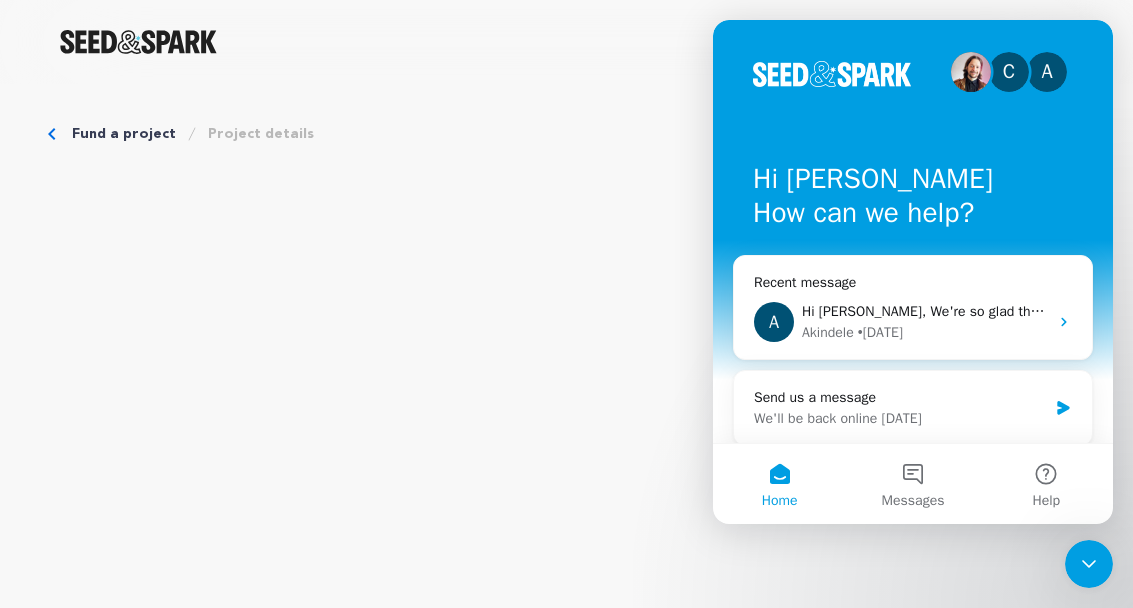 click on "C A Hi Linda 👋 How can we help?" at bounding box center [913, 200] 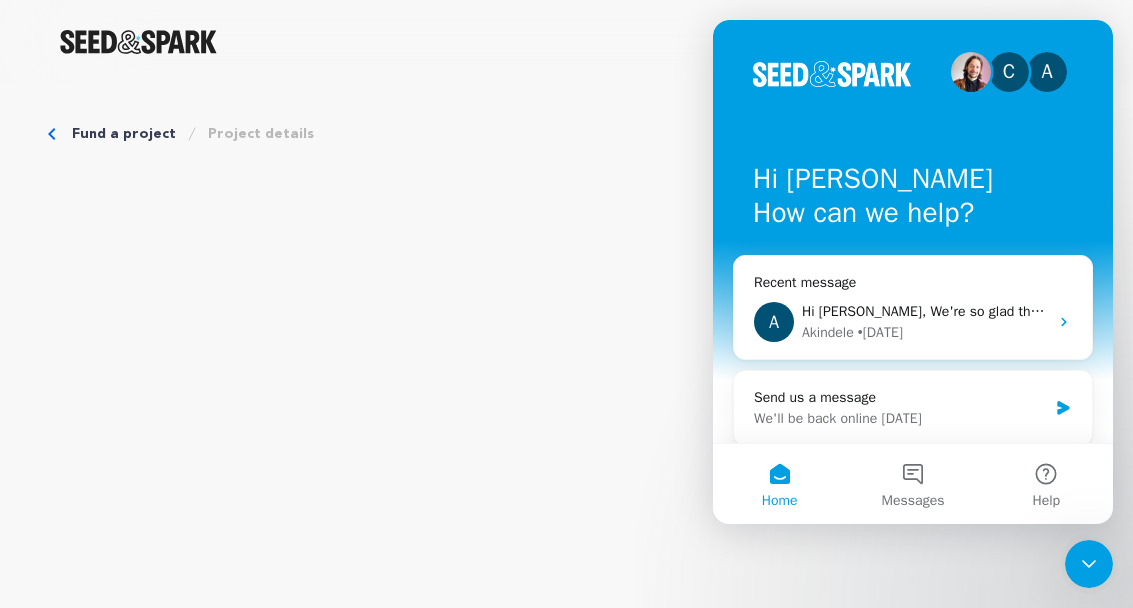 click at bounding box center [832, 74] 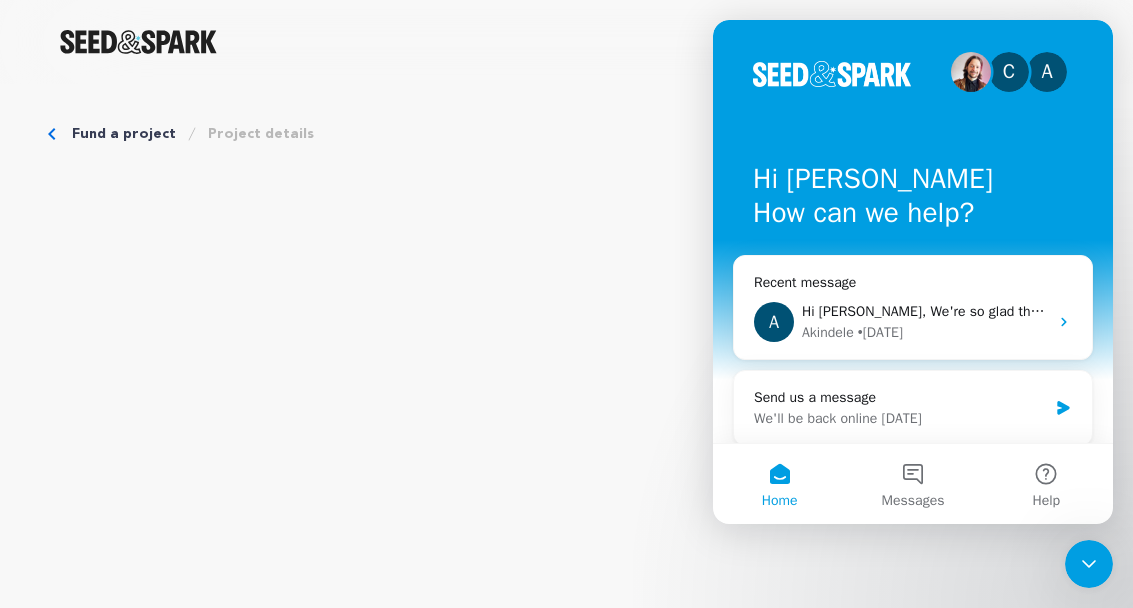 scroll, scrollTop: 0, scrollLeft: 0, axis: both 